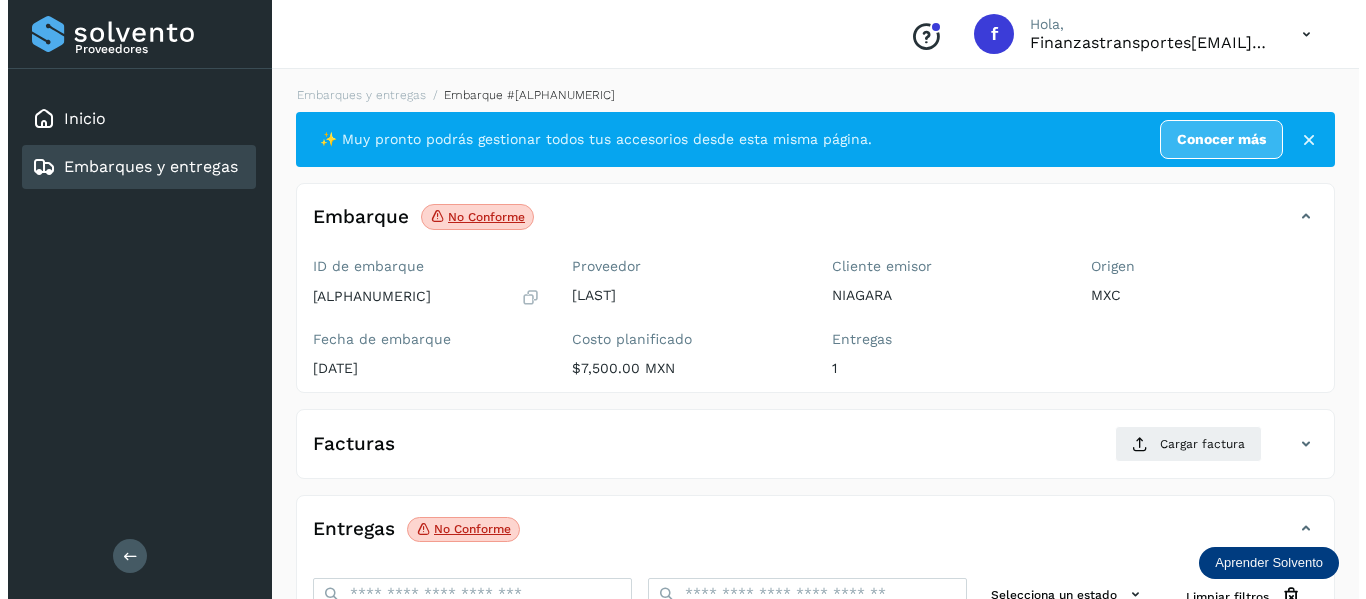 scroll, scrollTop: 0, scrollLeft: 0, axis: both 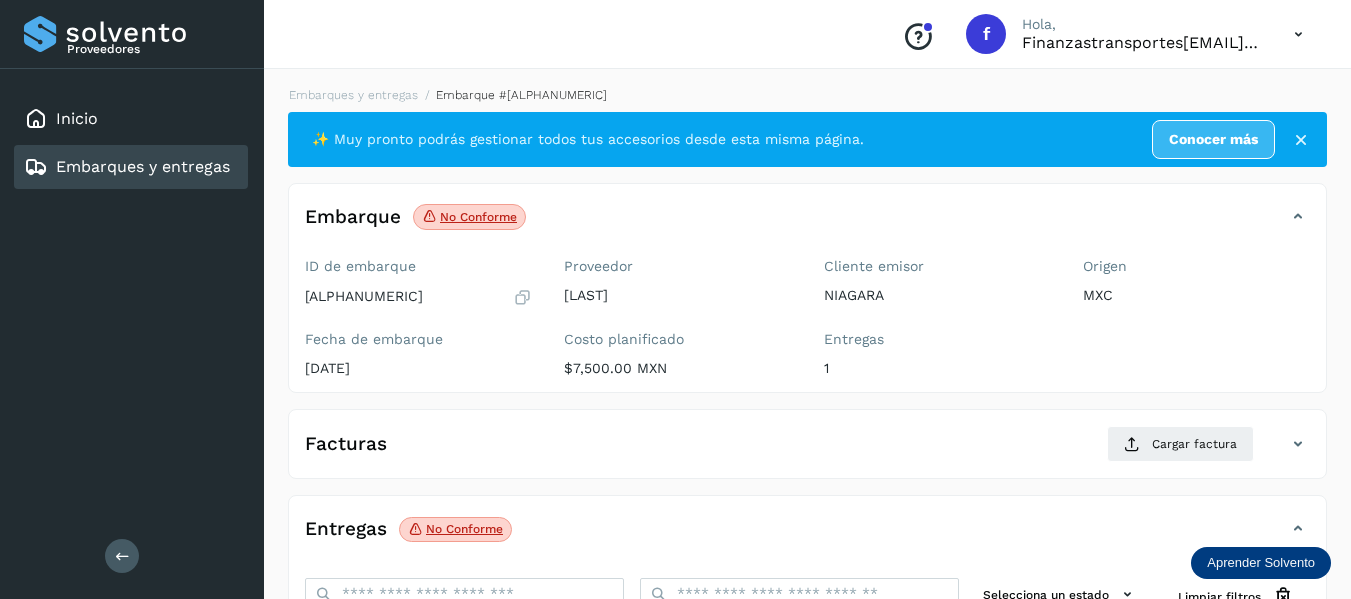 type 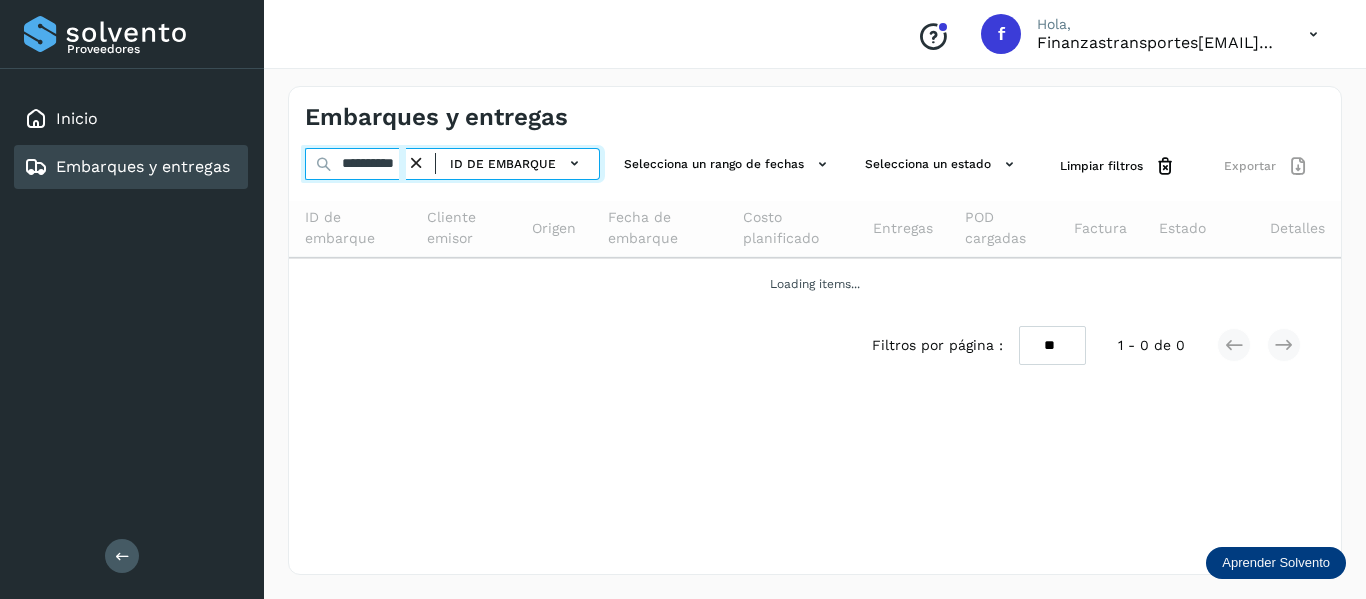 scroll, scrollTop: 0, scrollLeft: 18, axis: horizontal 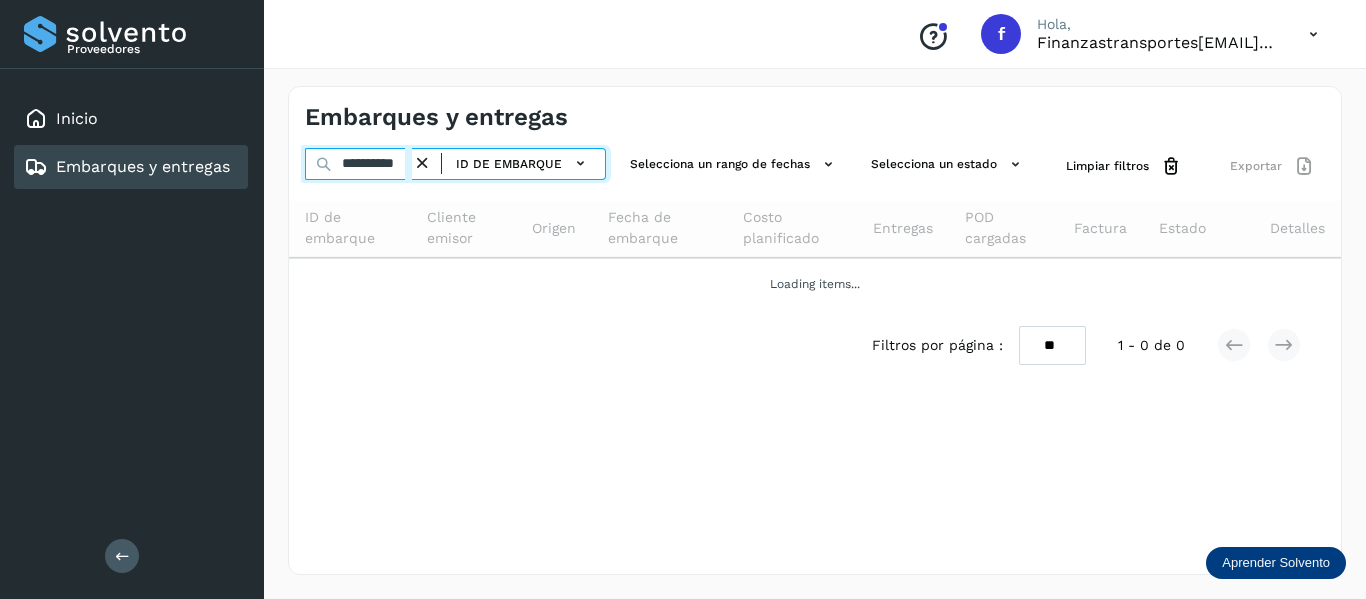 drag, startPoint x: 341, startPoint y: 161, endPoint x: 687, endPoint y: 254, distance: 358.2806 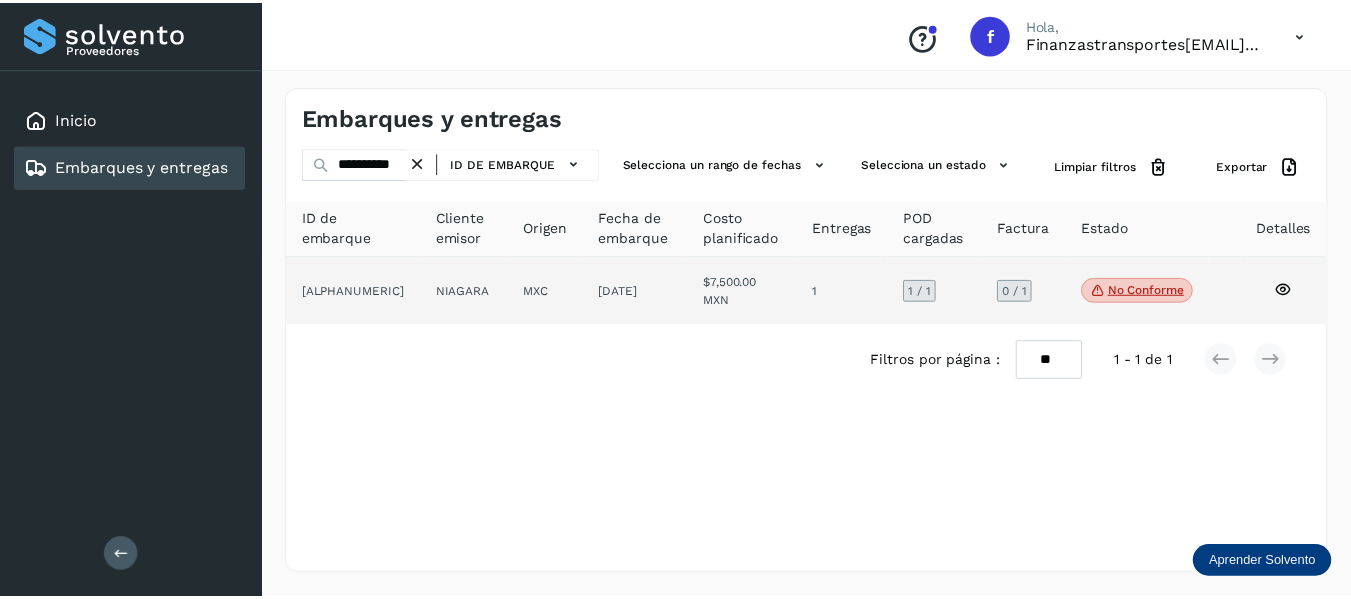 scroll, scrollTop: 0, scrollLeft: 0, axis: both 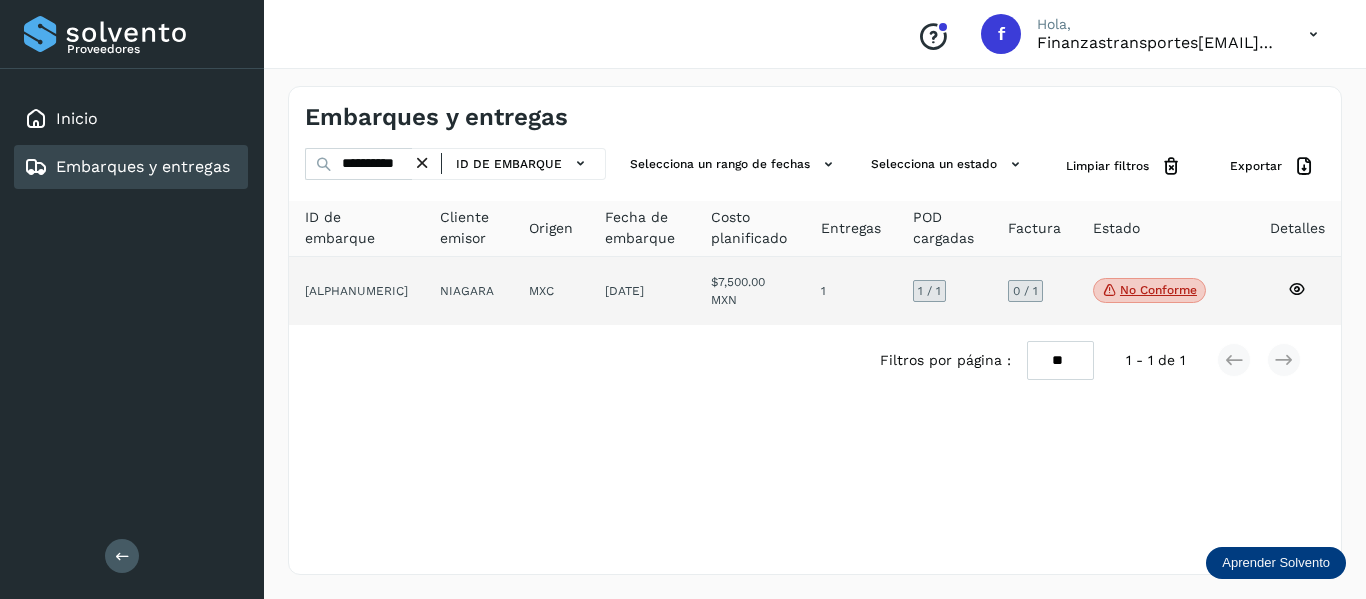 click 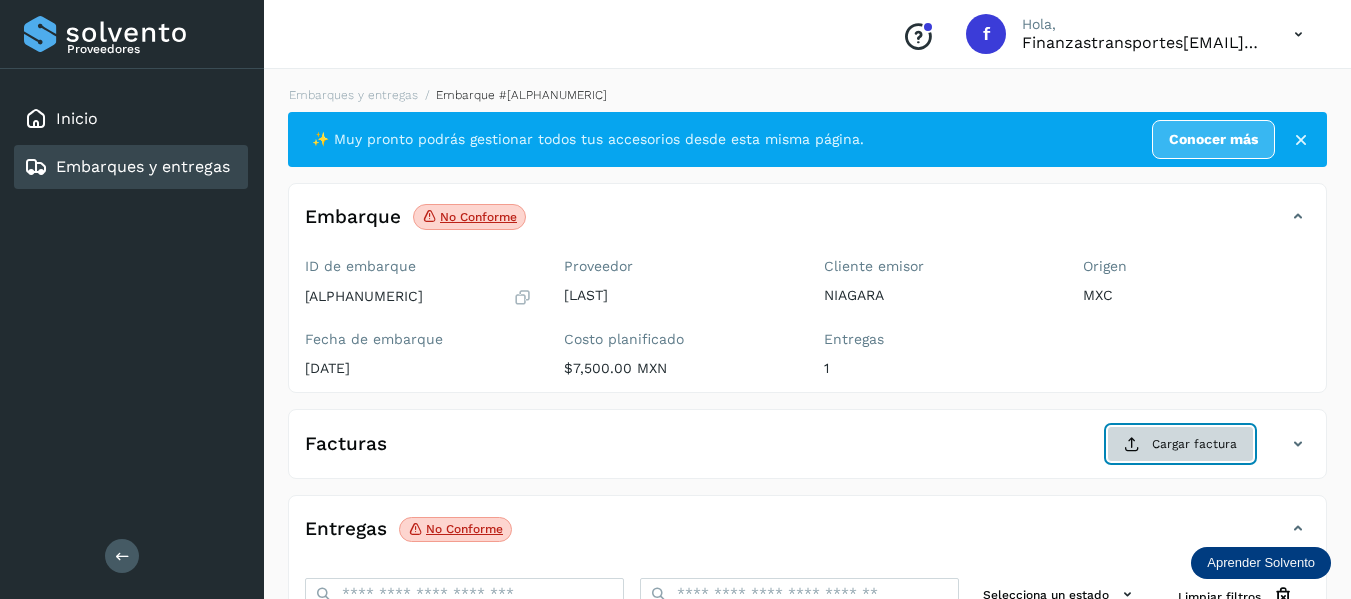 click on "Cargar factura" 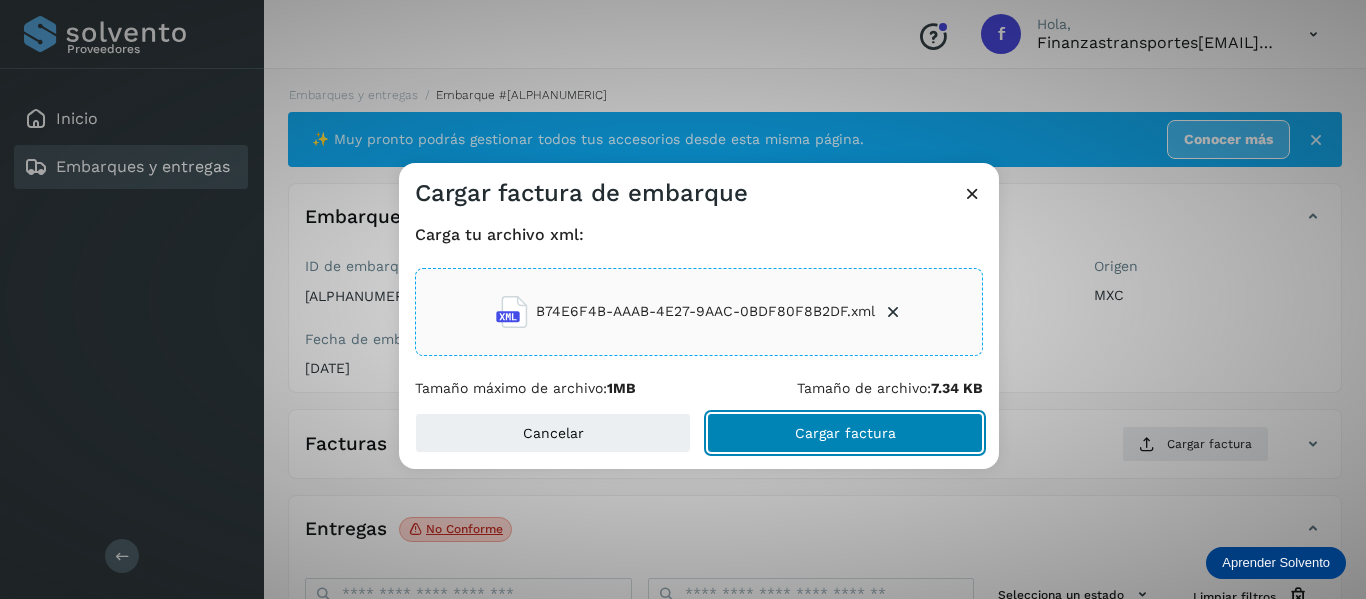 click on "Cargar factura" 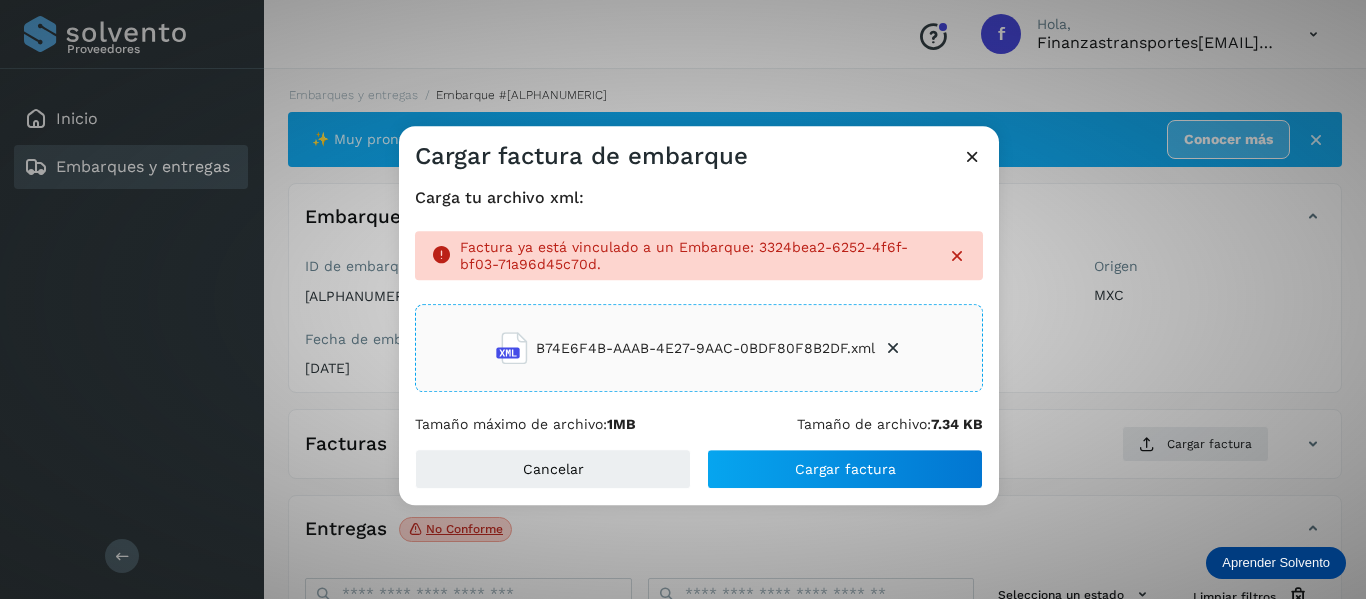 click at bounding box center (972, 156) 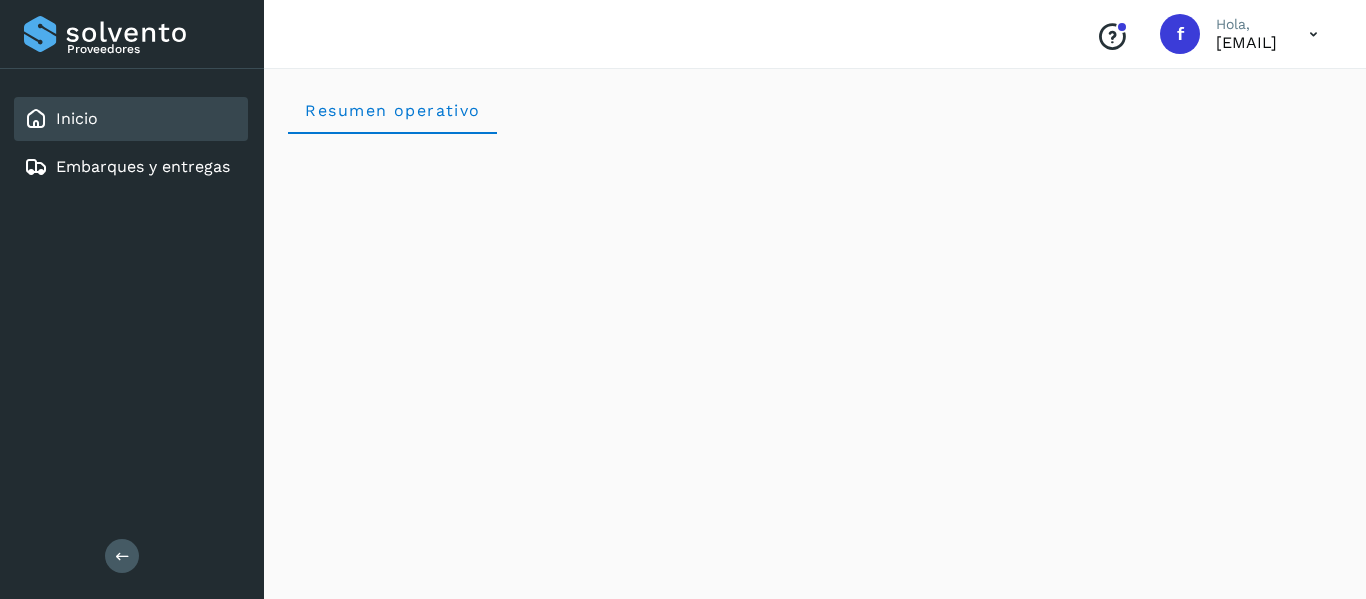 scroll, scrollTop: 0, scrollLeft: 0, axis: both 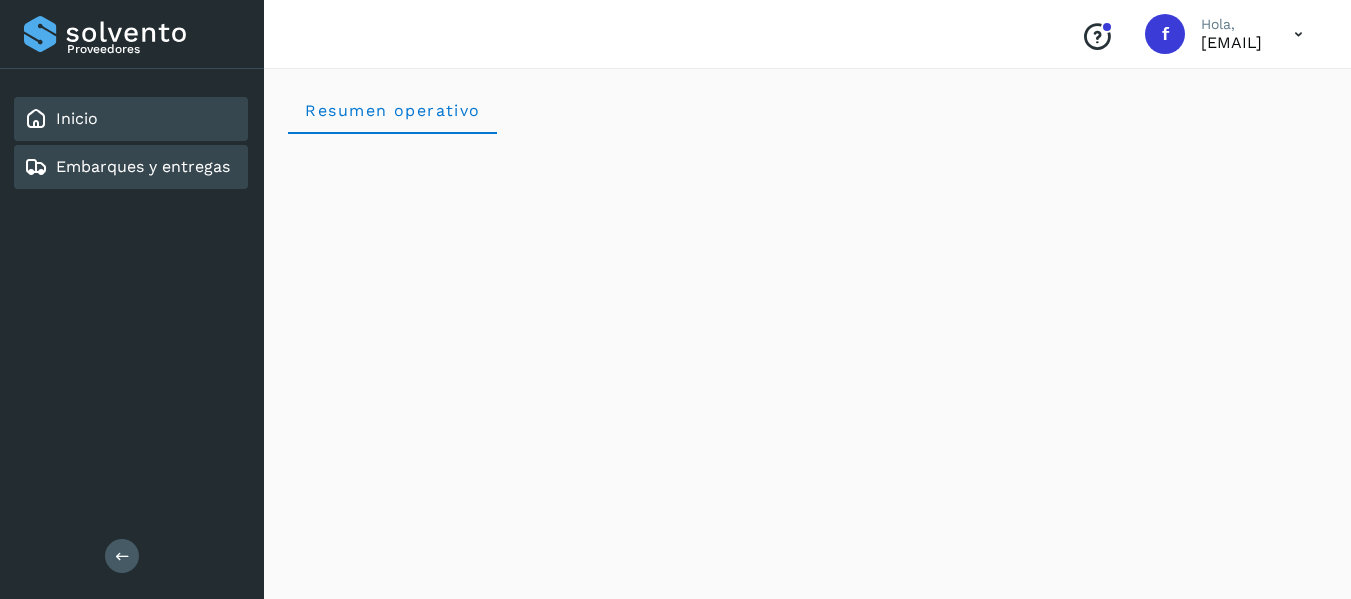 click on "Embarques y entregas" at bounding box center [143, 166] 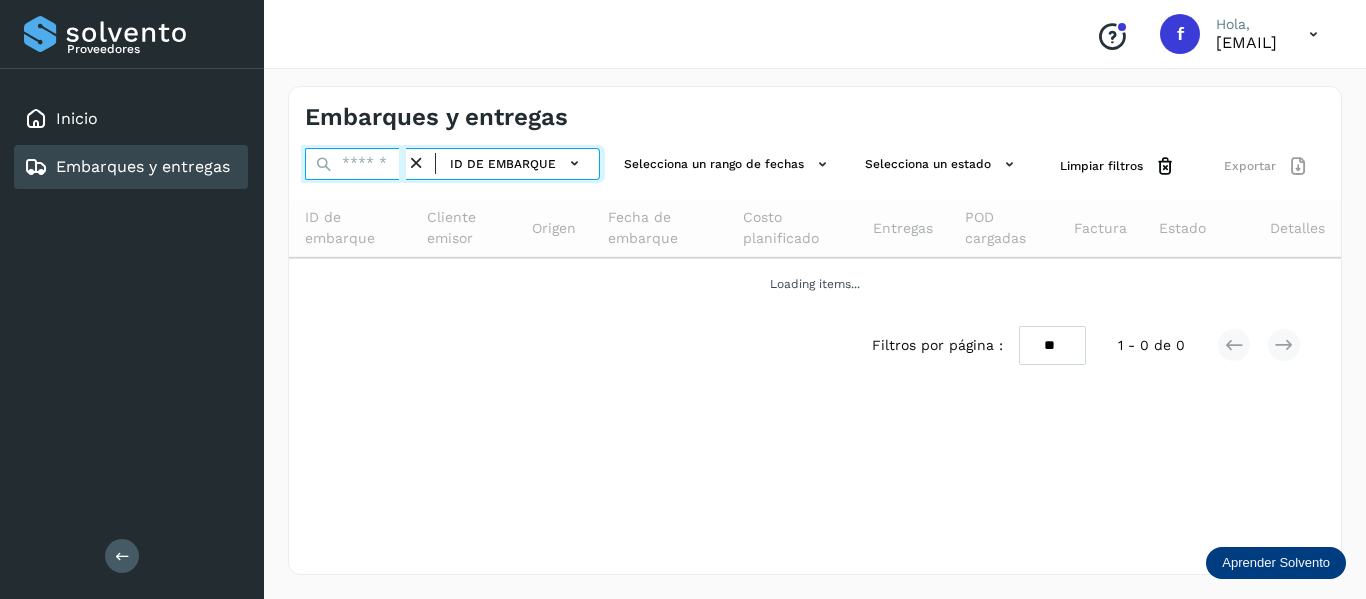click at bounding box center [355, 164] 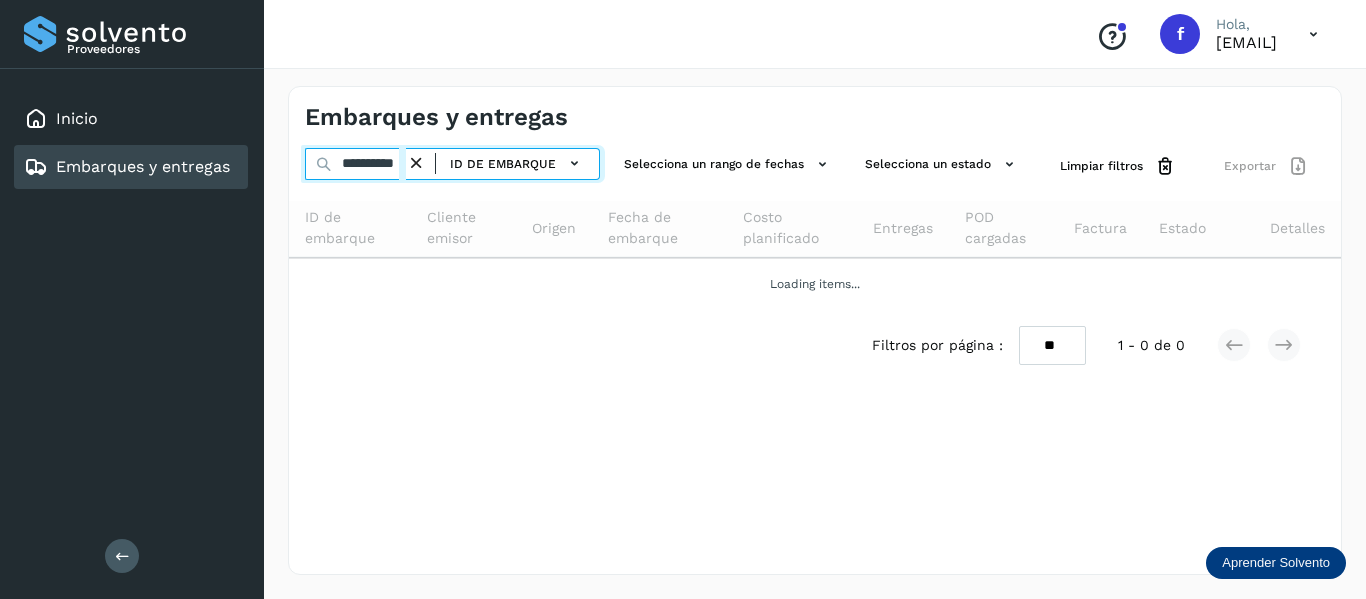 scroll, scrollTop: 0, scrollLeft: 17, axis: horizontal 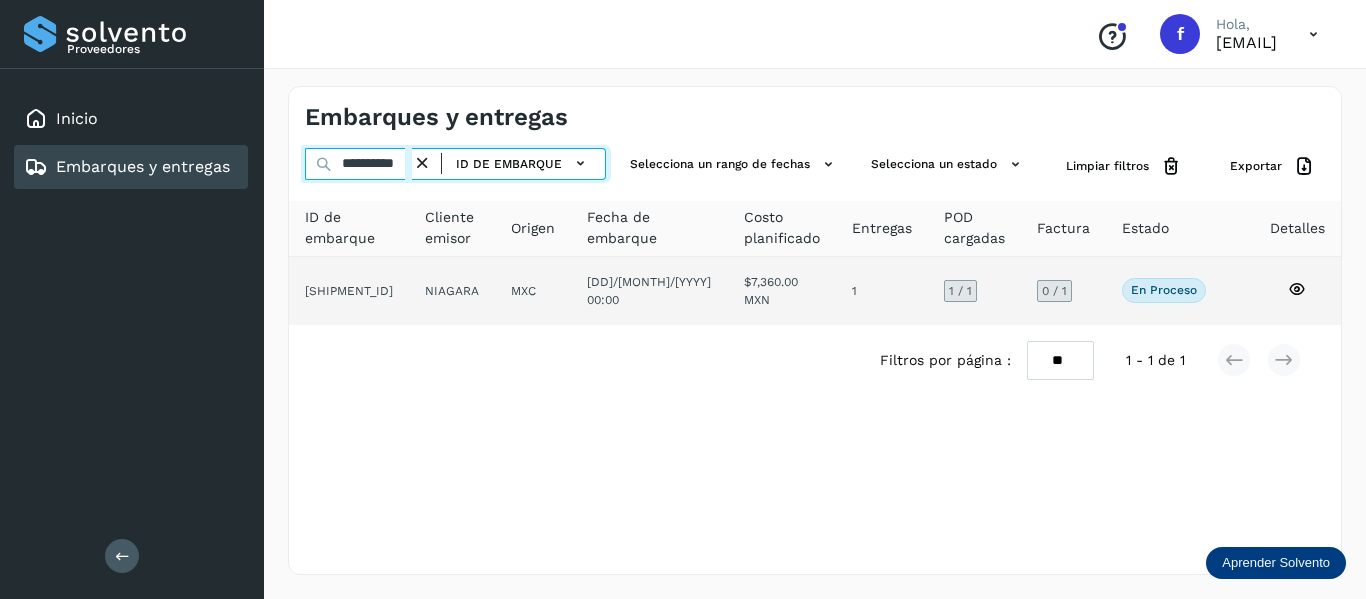 type on "**********" 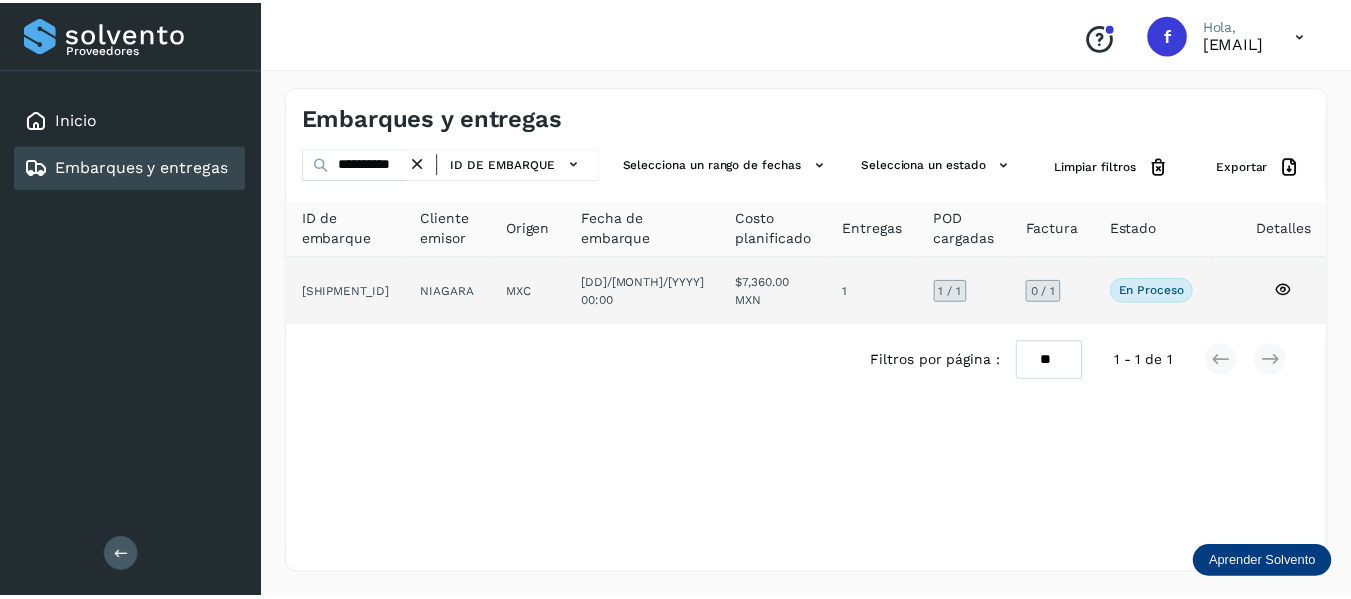 scroll, scrollTop: 0, scrollLeft: 0, axis: both 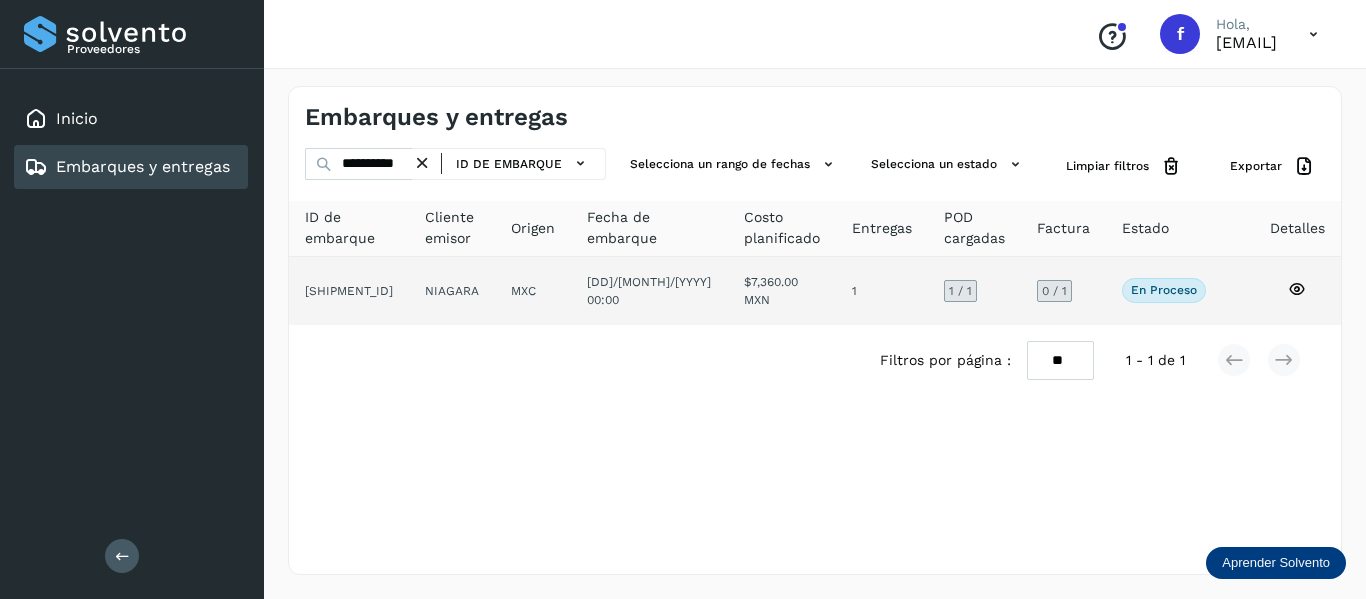 click 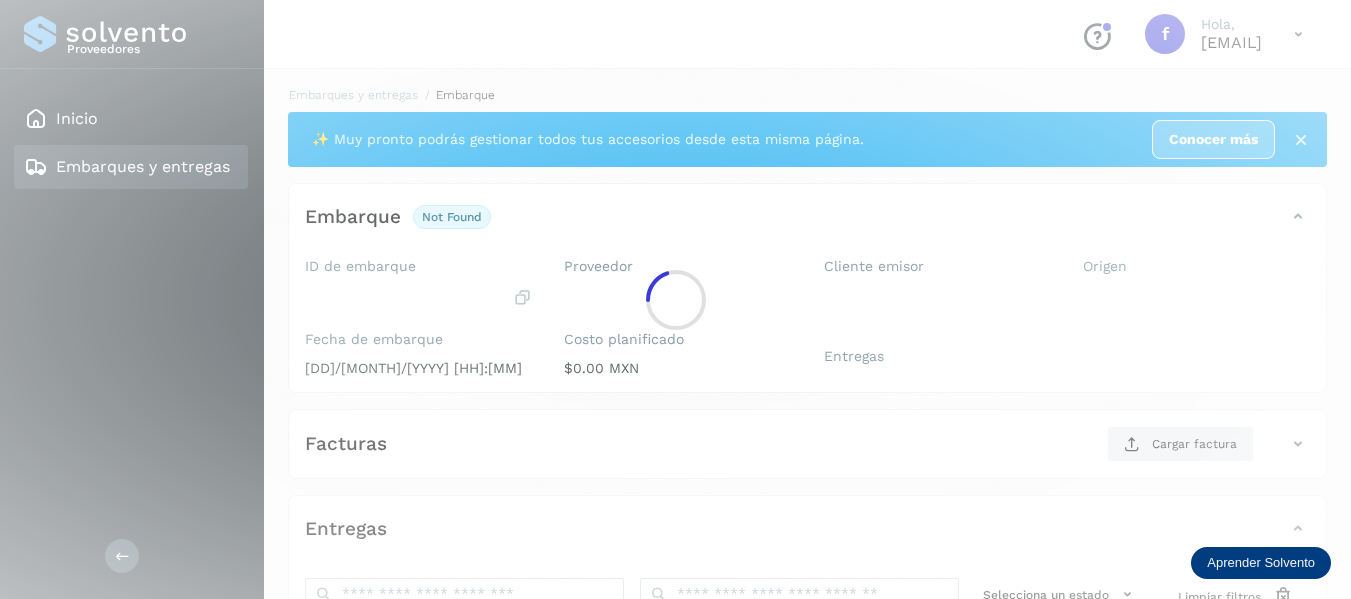 scroll, scrollTop: 337, scrollLeft: 0, axis: vertical 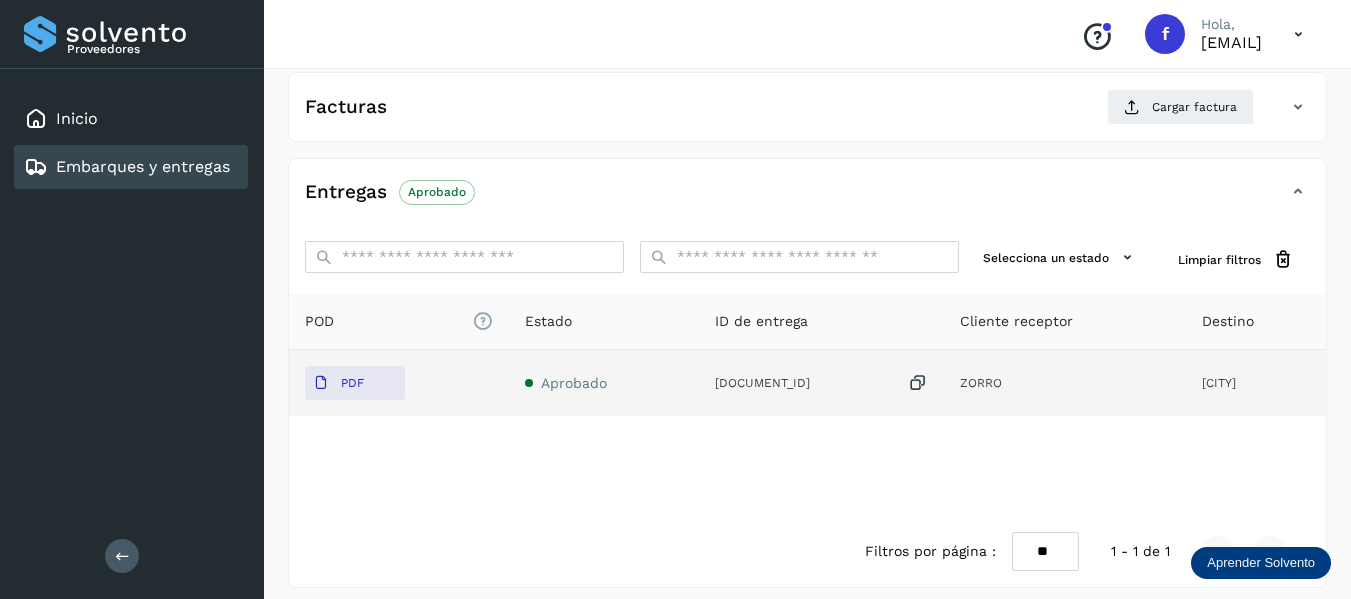 click on "ZORRO" 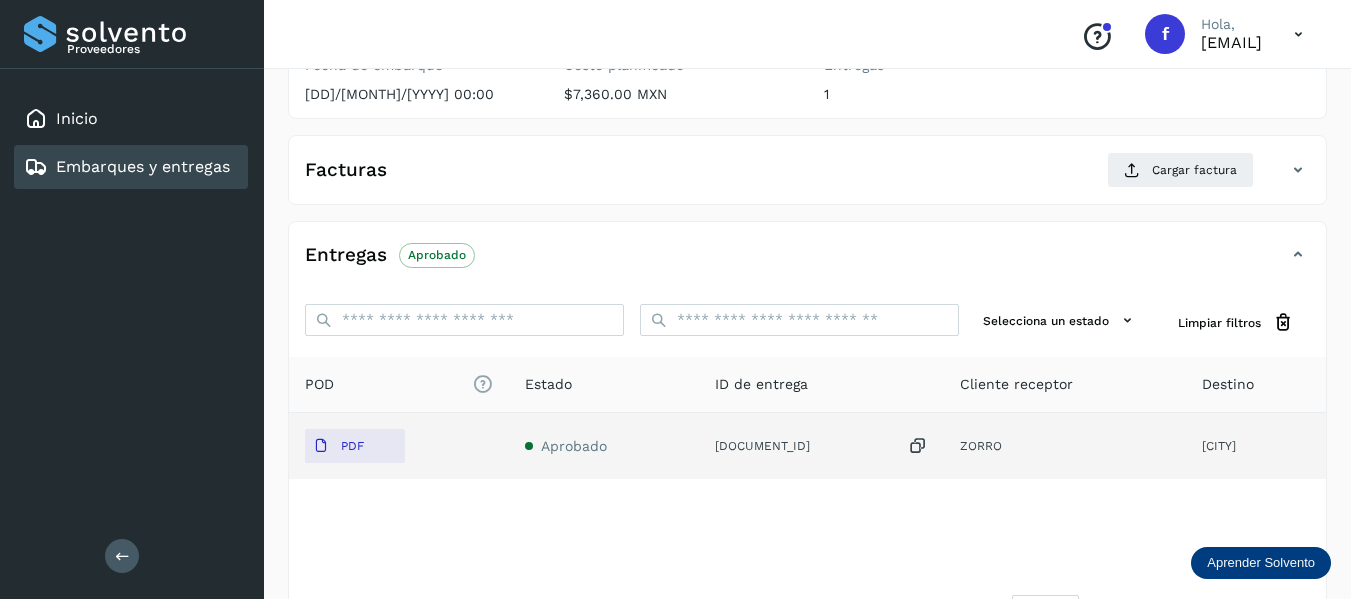 scroll, scrollTop: 300, scrollLeft: 0, axis: vertical 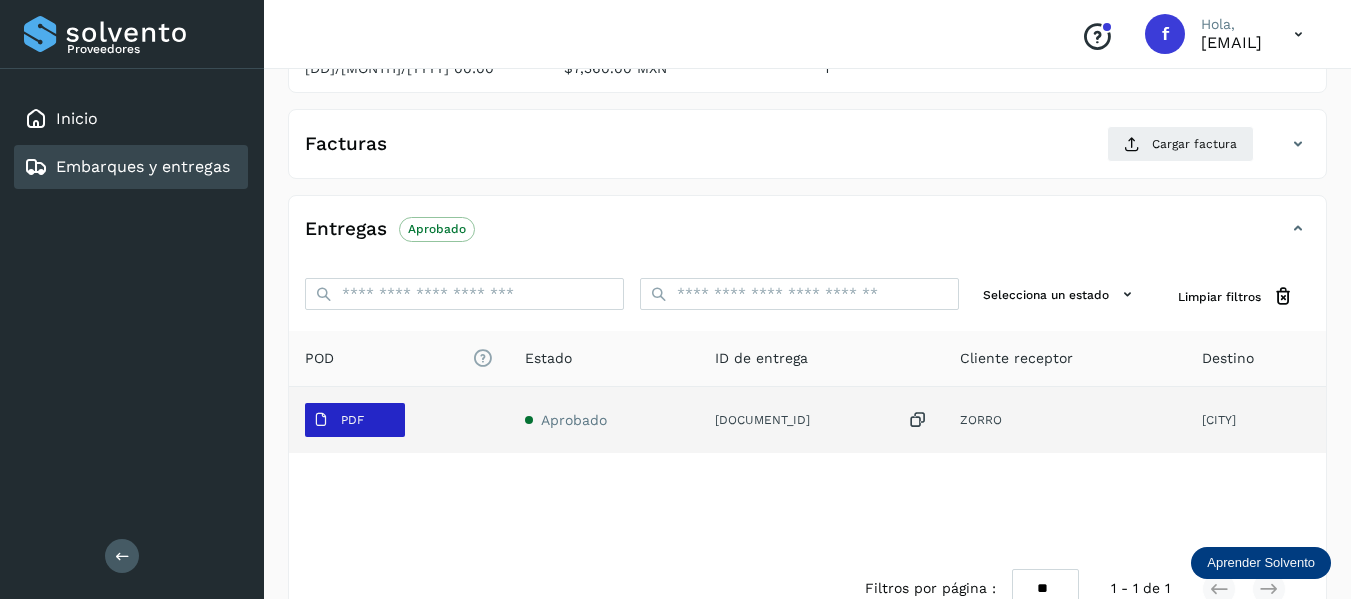 click on "PDF" at bounding box center [338, 420] 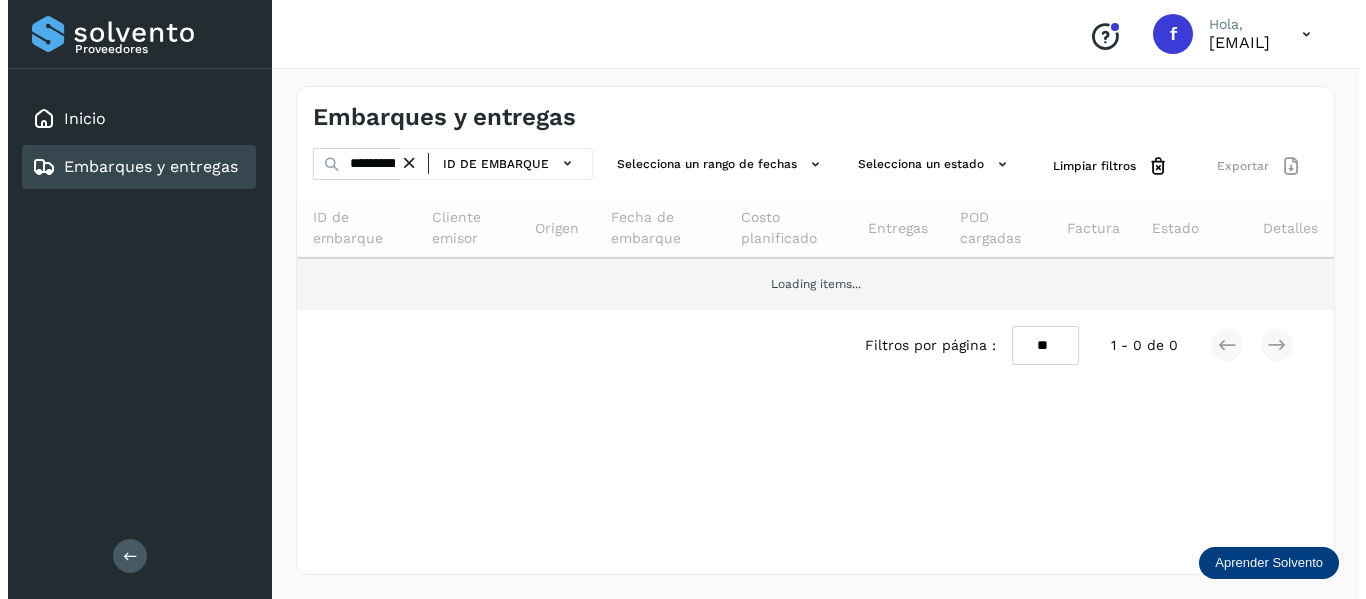 scroll, scrollTop: 0, scrollLeft: 0, axis: both 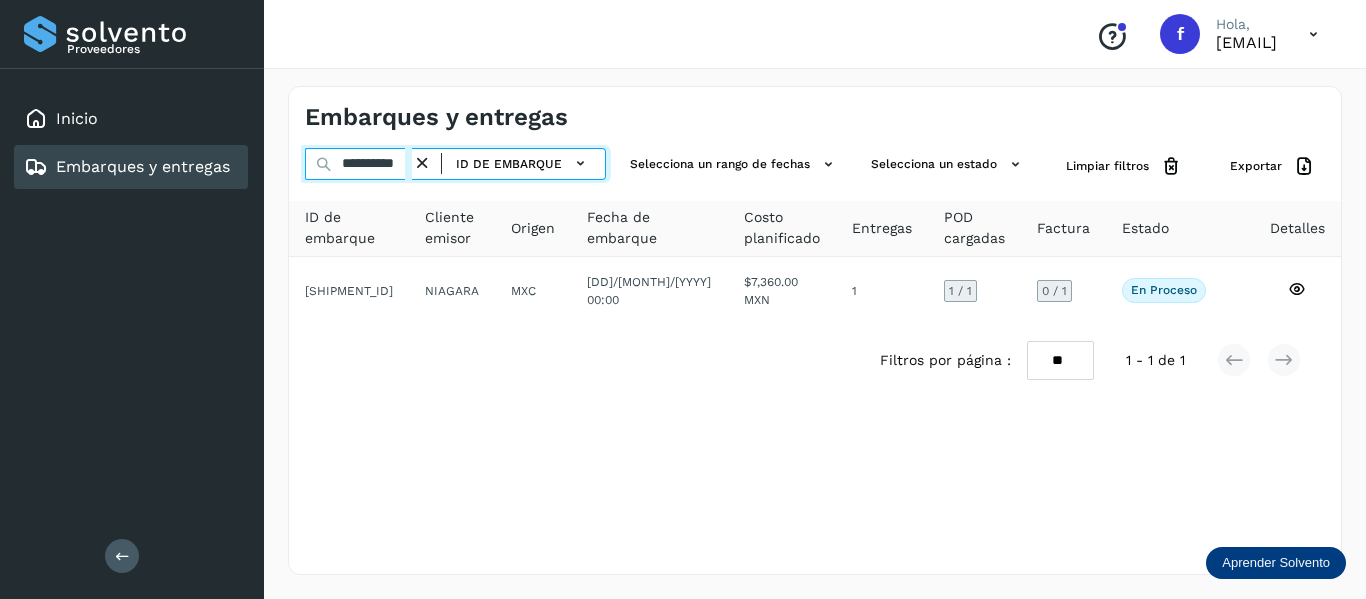 drag, startPoint x: 342, startPoint y: 174, endPoint x: 800, endPoint y: 354, distance: 492.10162 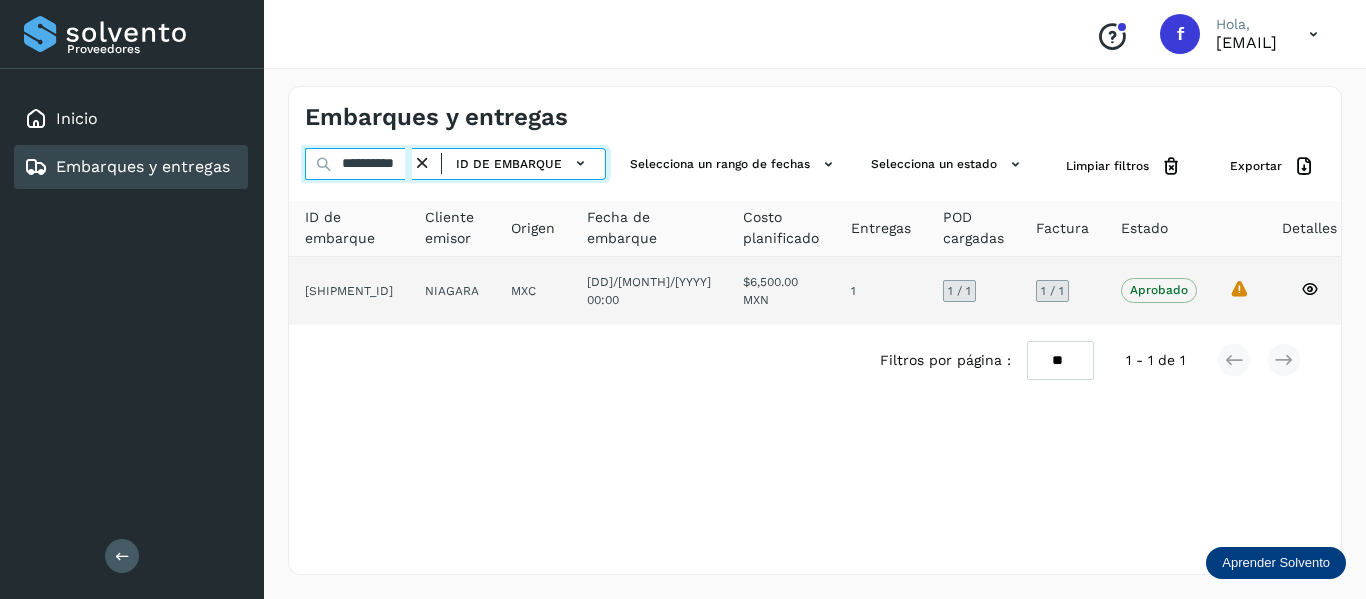 type on "**********" 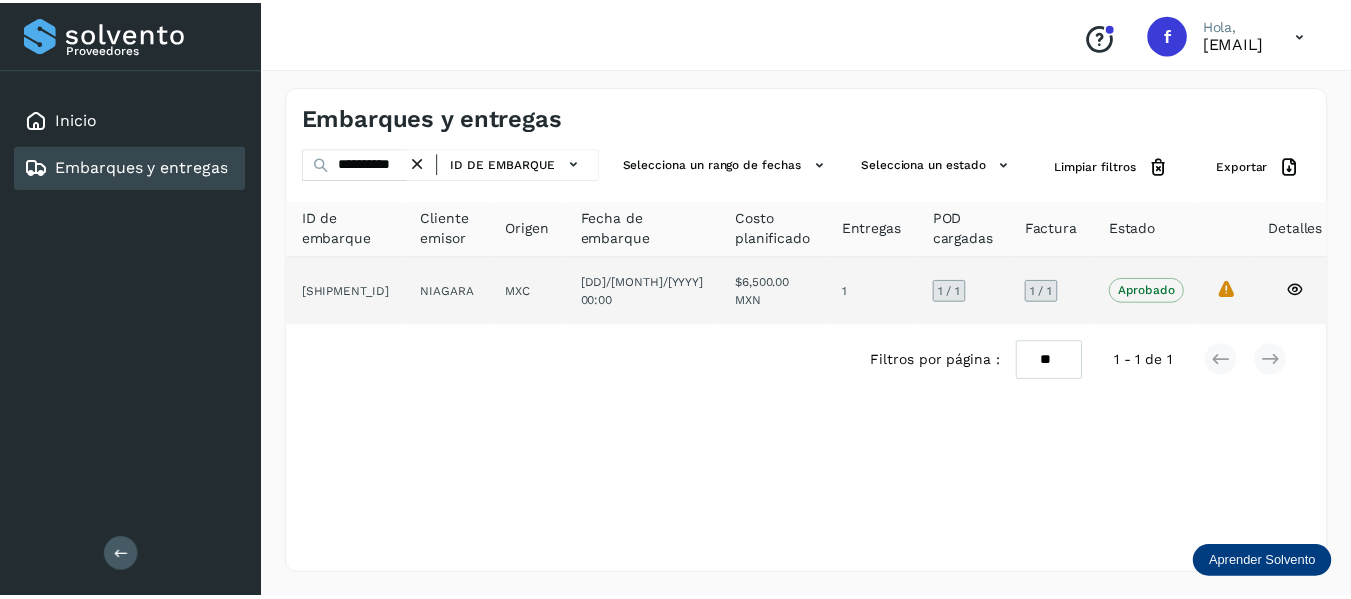 scroll, scrollTop: 0, scrollLeft: 0, axis: both 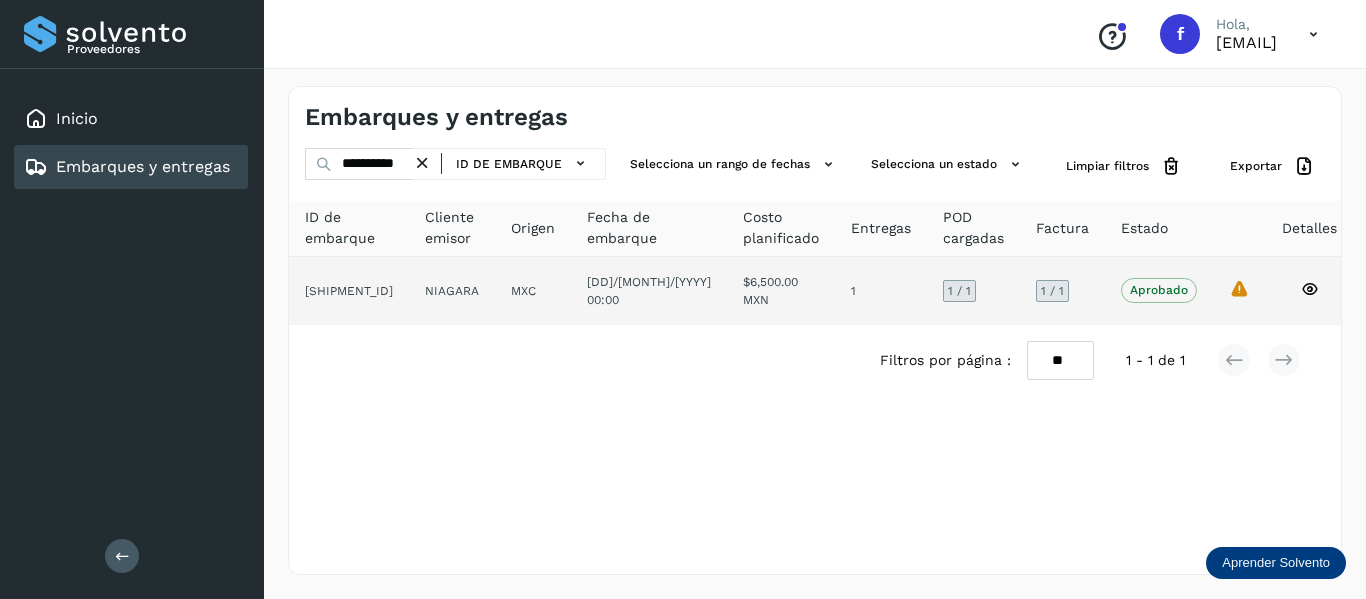 click on "La validación de Solvento para este embarque ha sido anulada debido al cambio de estado a “Aprobado con Excepción”" 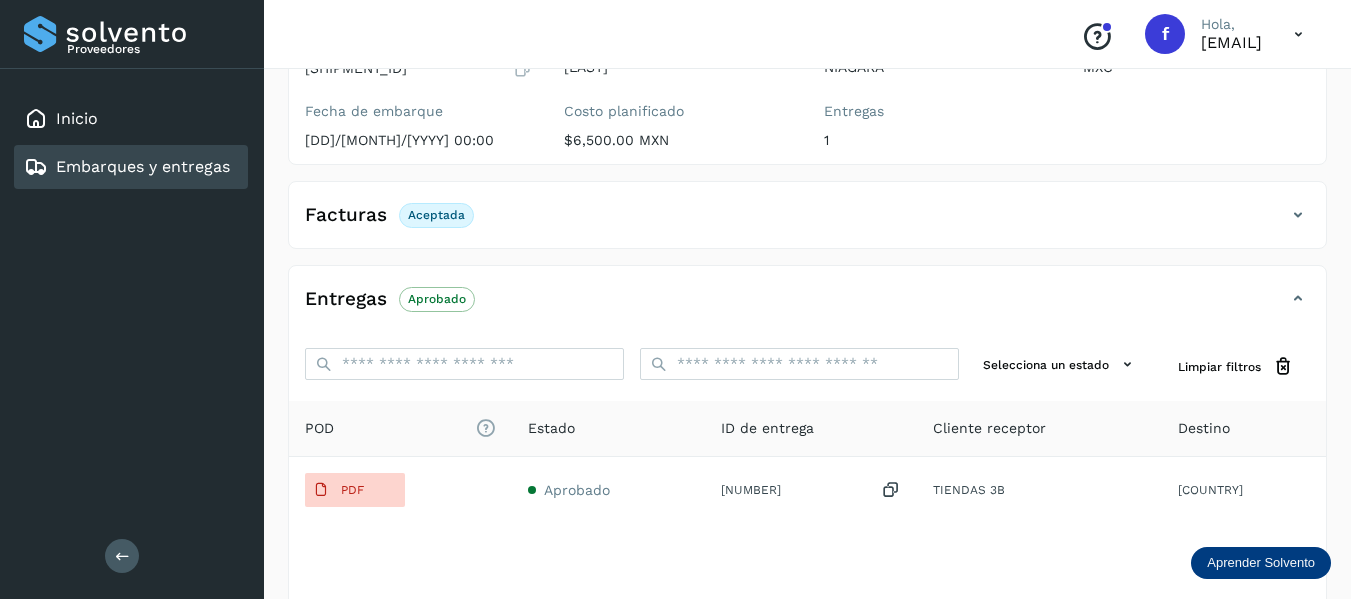 scroll, scrollTop: 300, scrollLeft: 0, axis: vertical 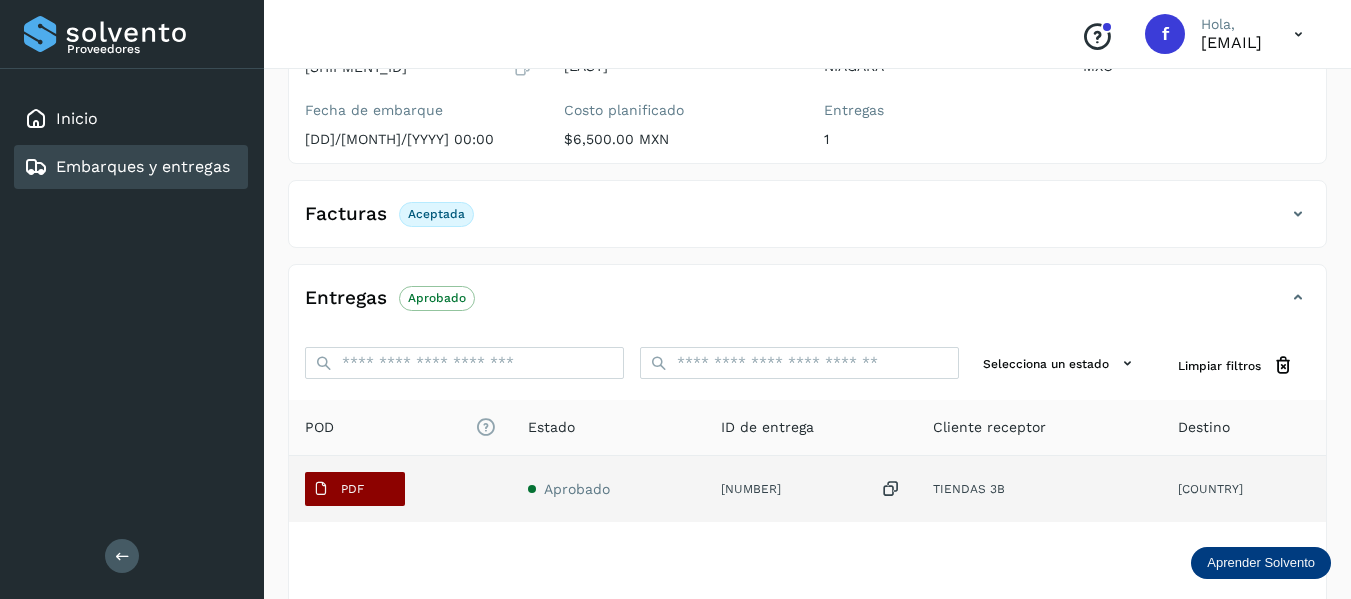 click on "PDF" at bounding box center (338, 489) 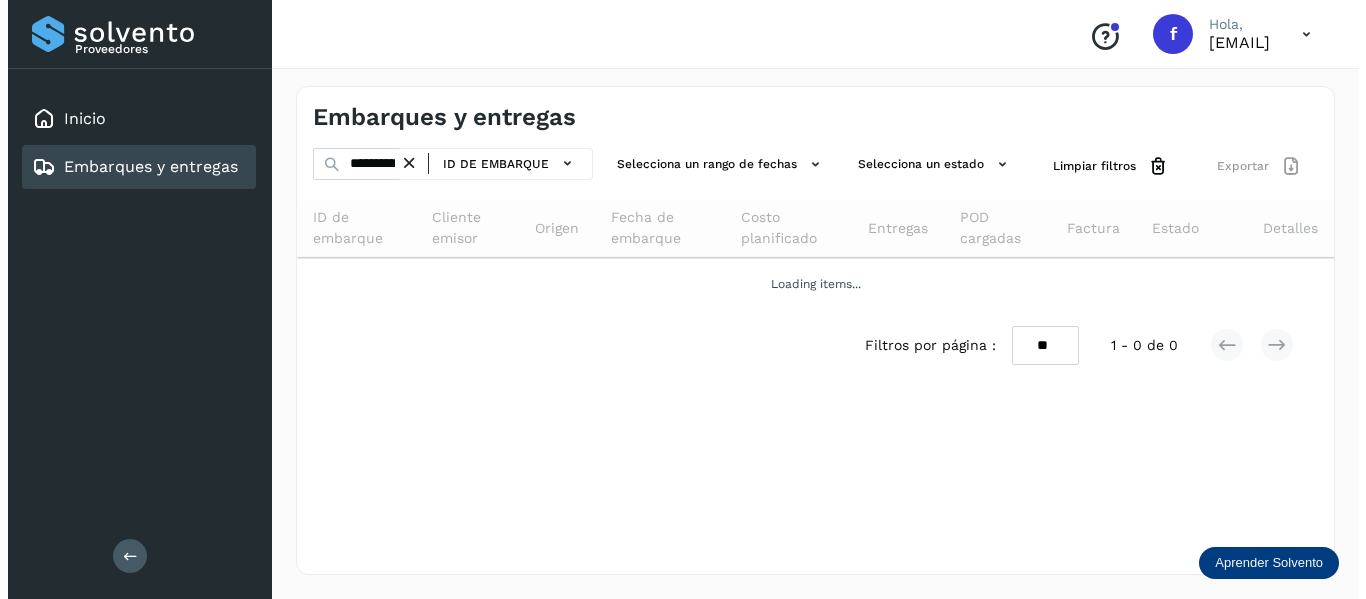 scroll, scrollTop: 0, scrollLeft: 0, axis: both 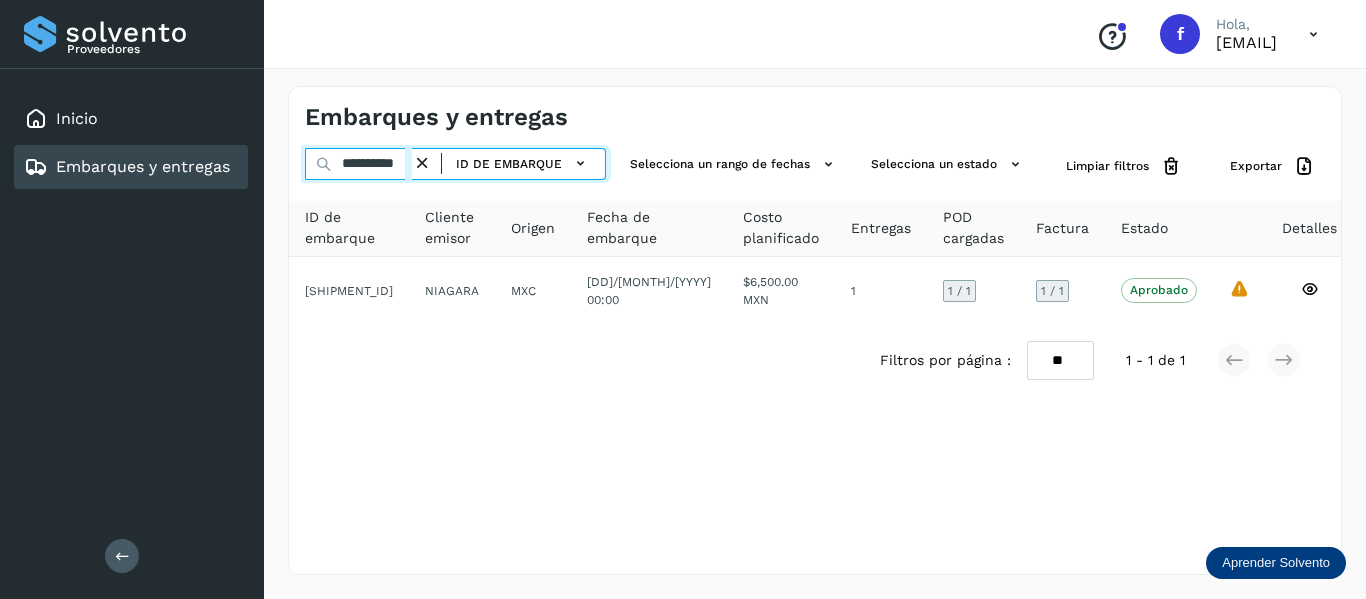 drag, startPoint x: 343, startPoint y: 170, endPoint x: 630, endPoint y: 214, distance: 290.35324 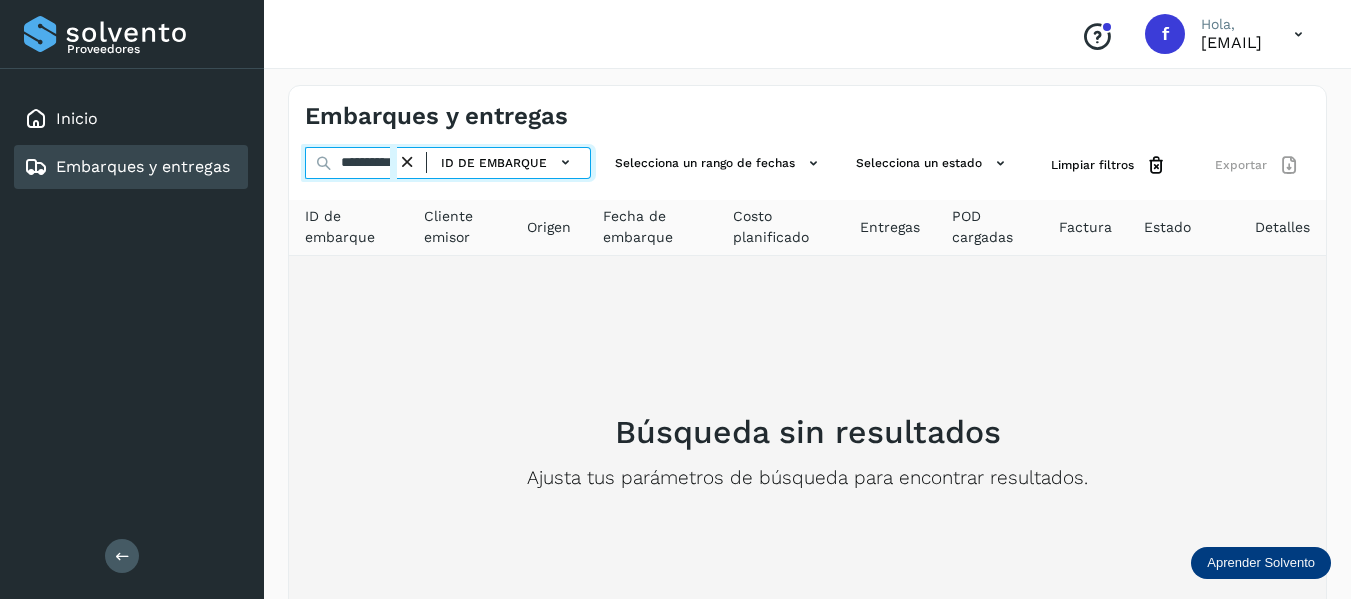 scroll, scrollTop: 0, scrollLeft: 0, axis: both 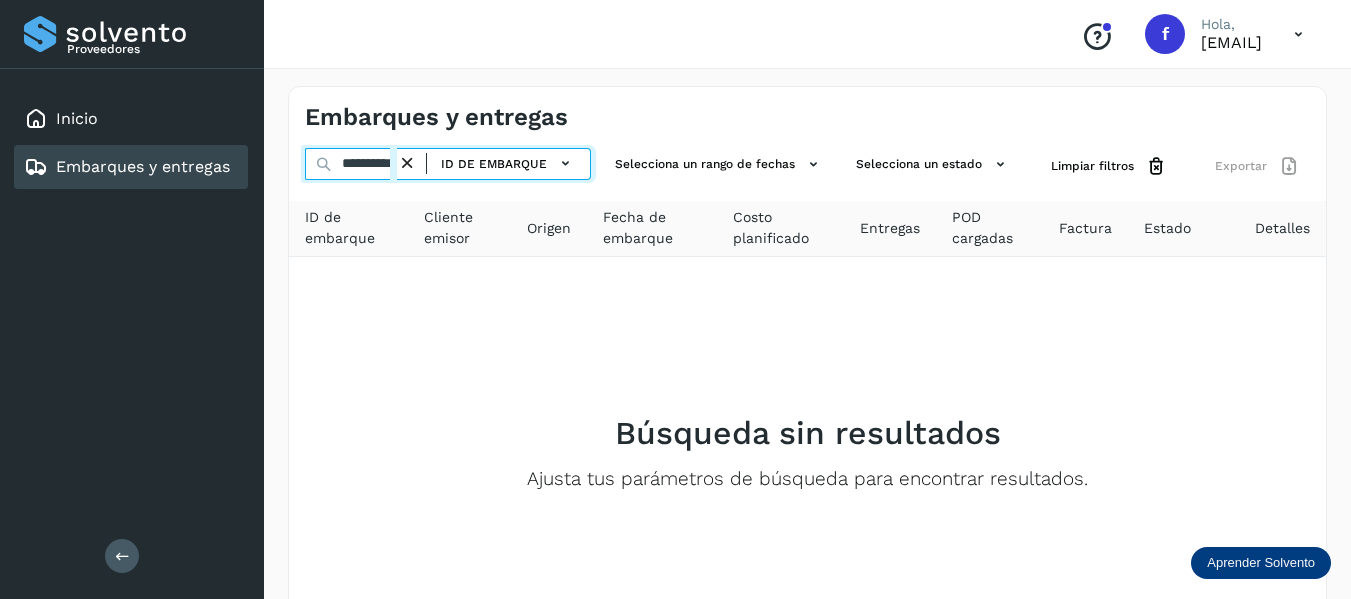 click on "**********" at bounding box center (351, 164) 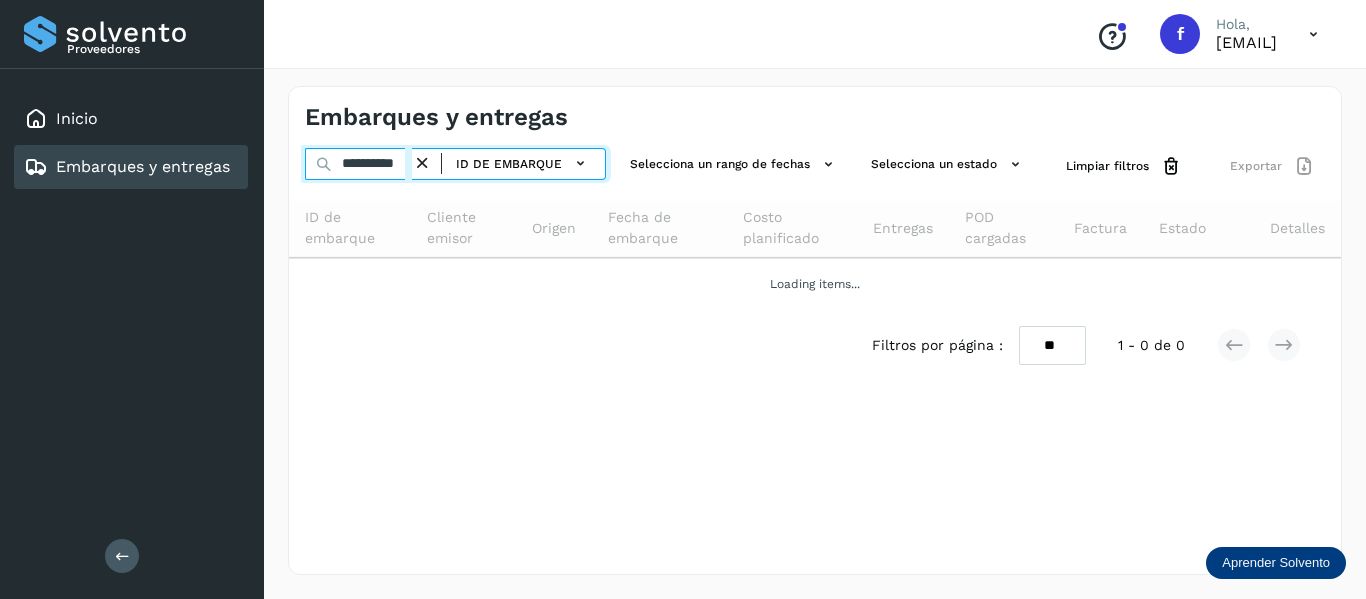 scroll, scrollTop: 0, scrollLeft: 19, axis: horizontal 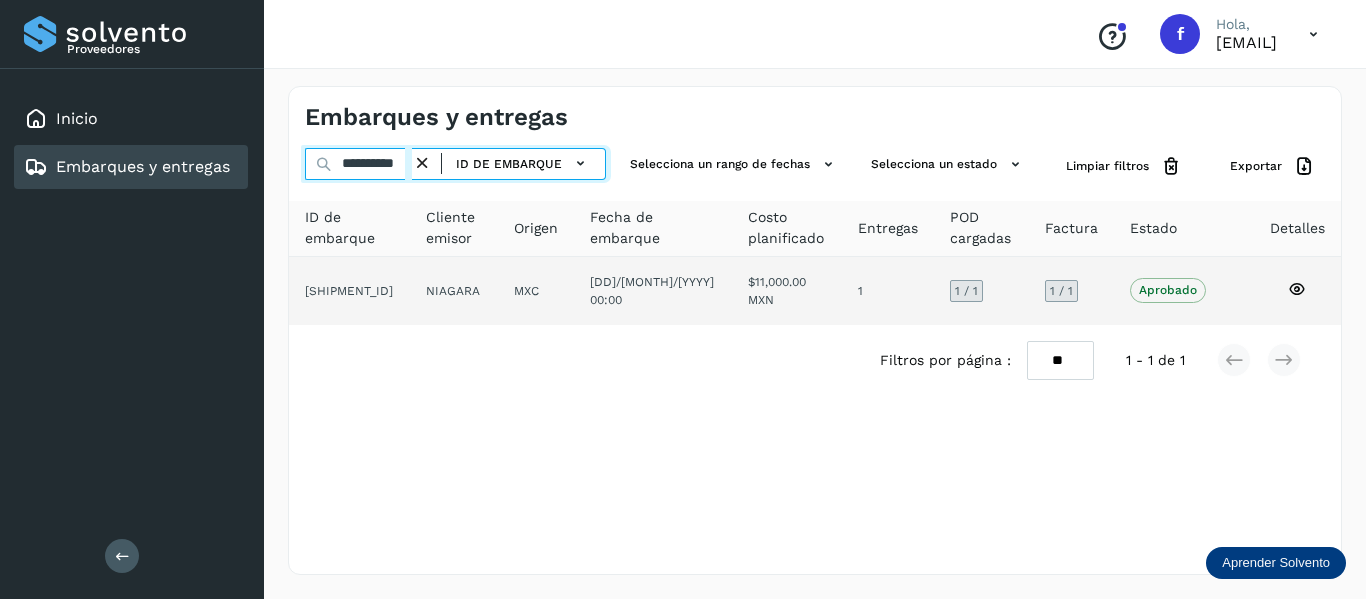 type on "**********" 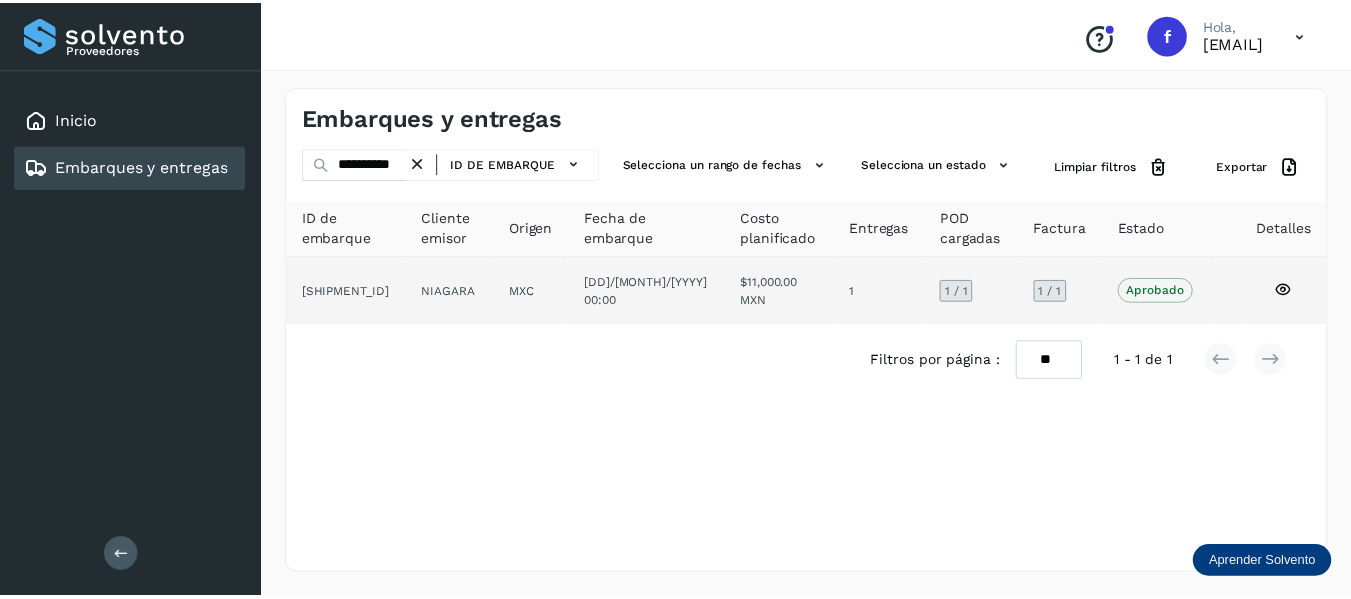 scroll, scrollTop: 0, scrollLeft: 0, axis: both 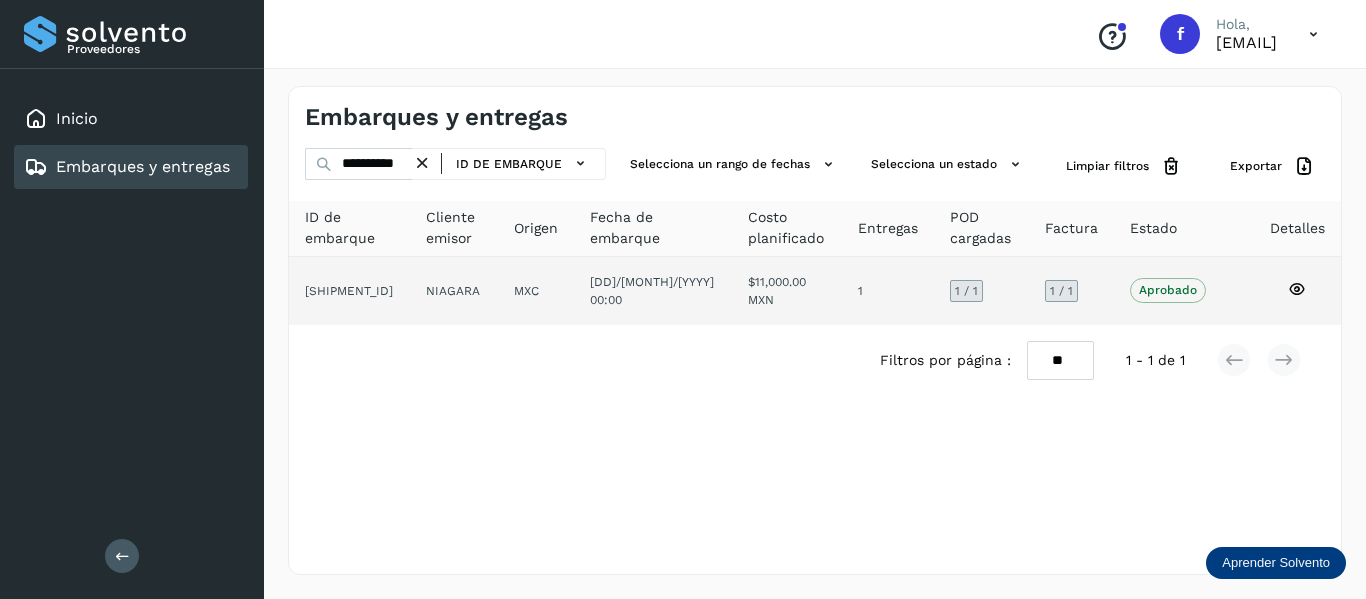 click 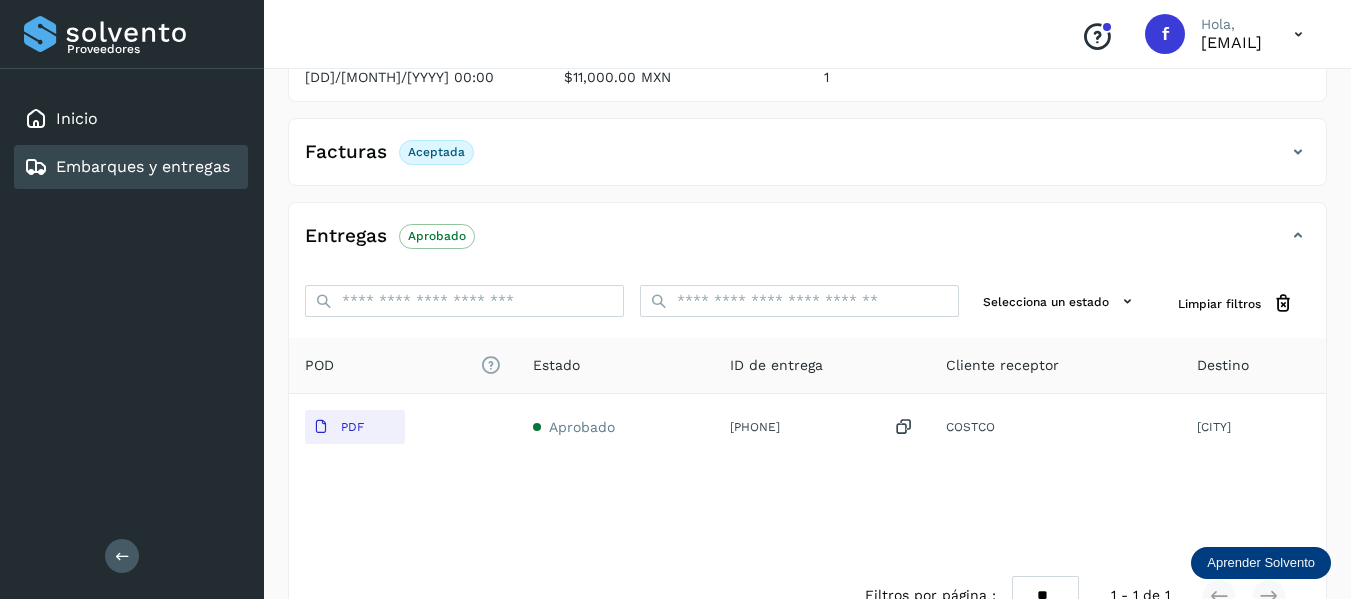 scroll, scrollTop: 300, scrollLeft: 0, axis: vertical 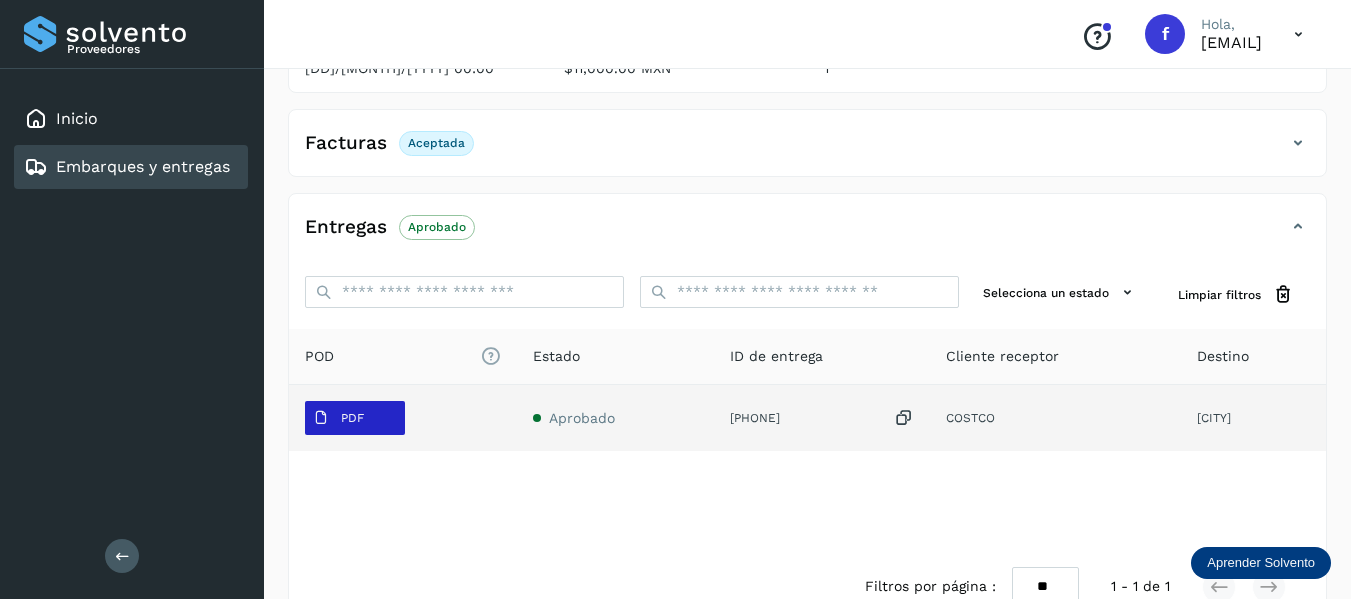 click on "PDF" at bounding box center (355, 418) 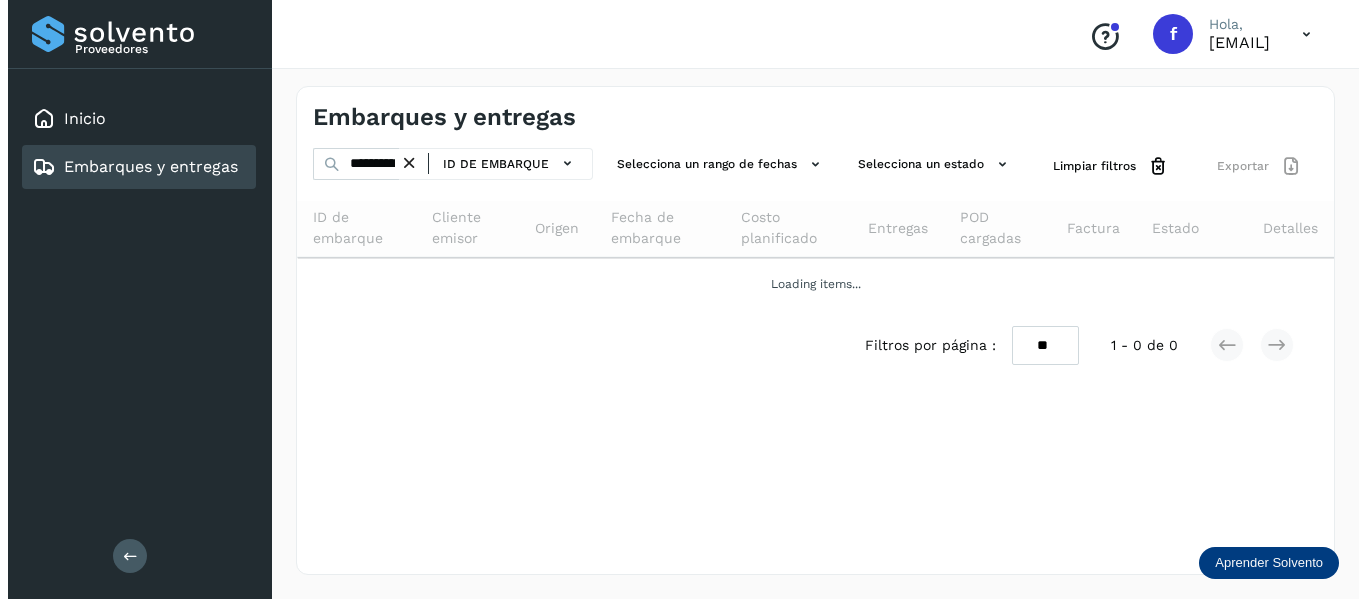 scroll, scrollTop: 0, scrollLeft: 0, axis: both 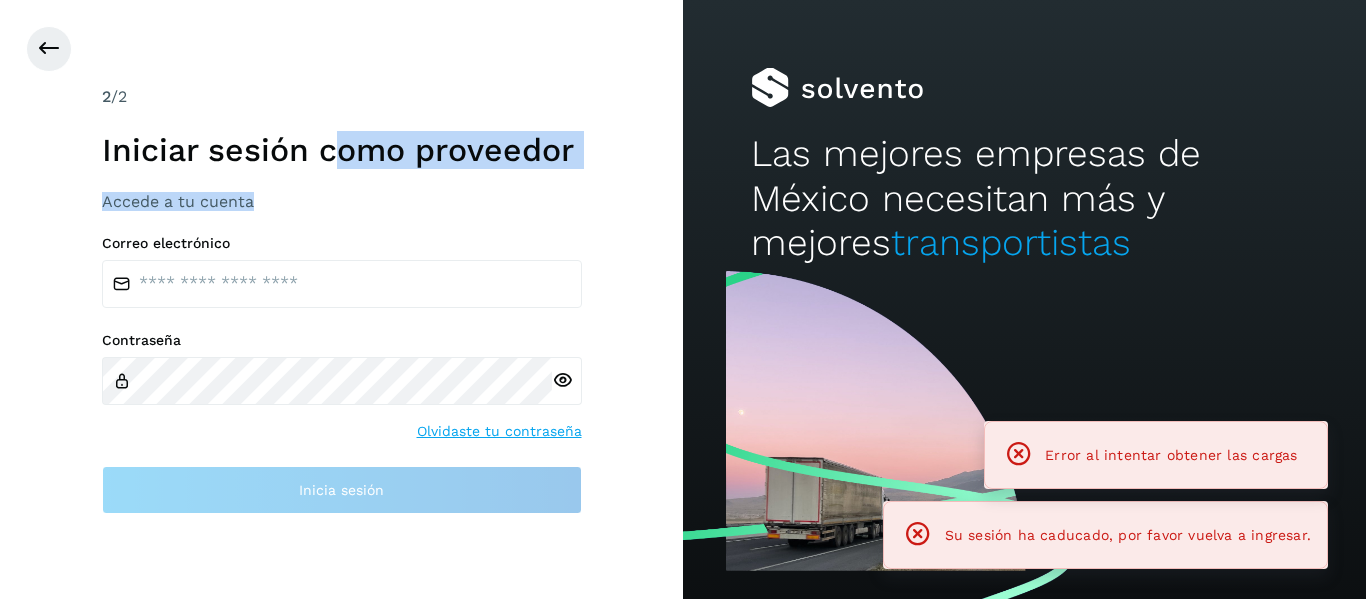 drag, startPoint x: 340, startPoint y: 167, endPoint x: 556, endPoint y: 192, distance: 217.44194 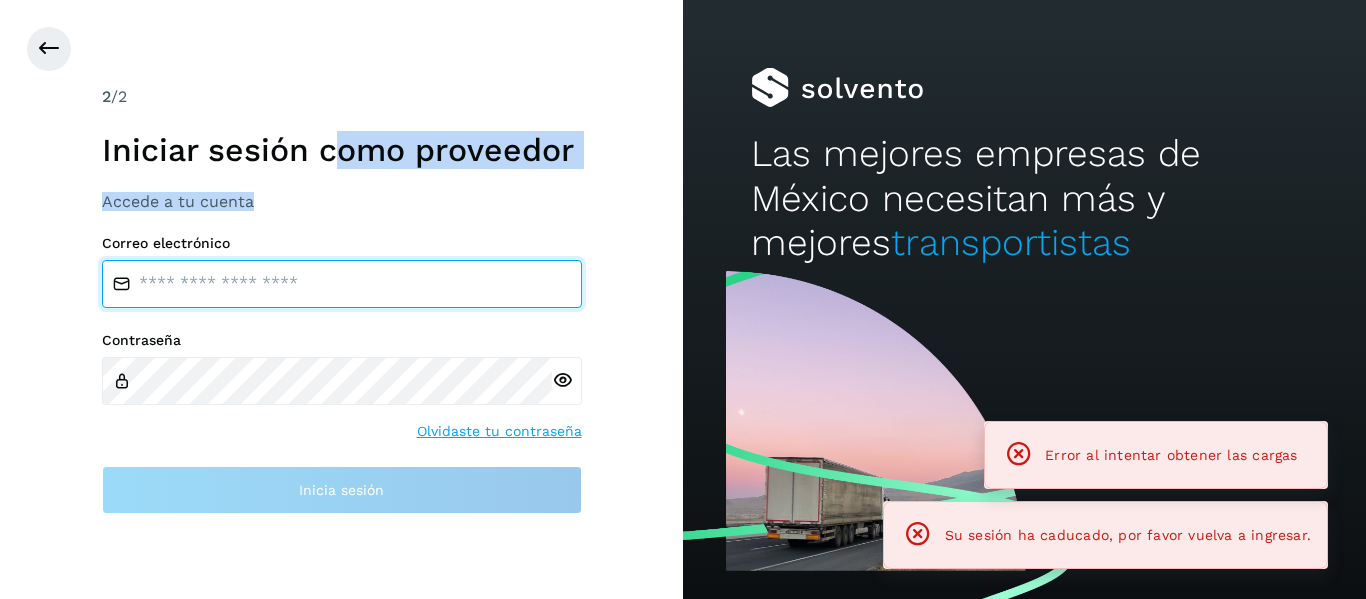 type on "**********" 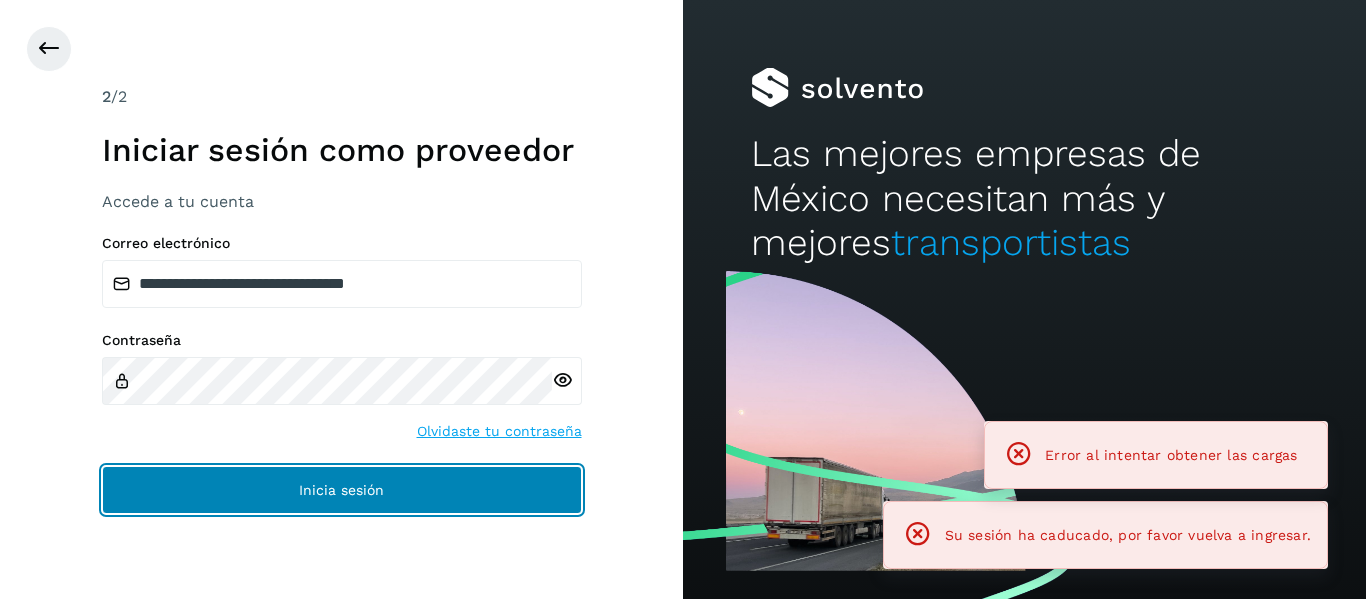 click on "Inicia sesión" at bounding box center (342, 490) 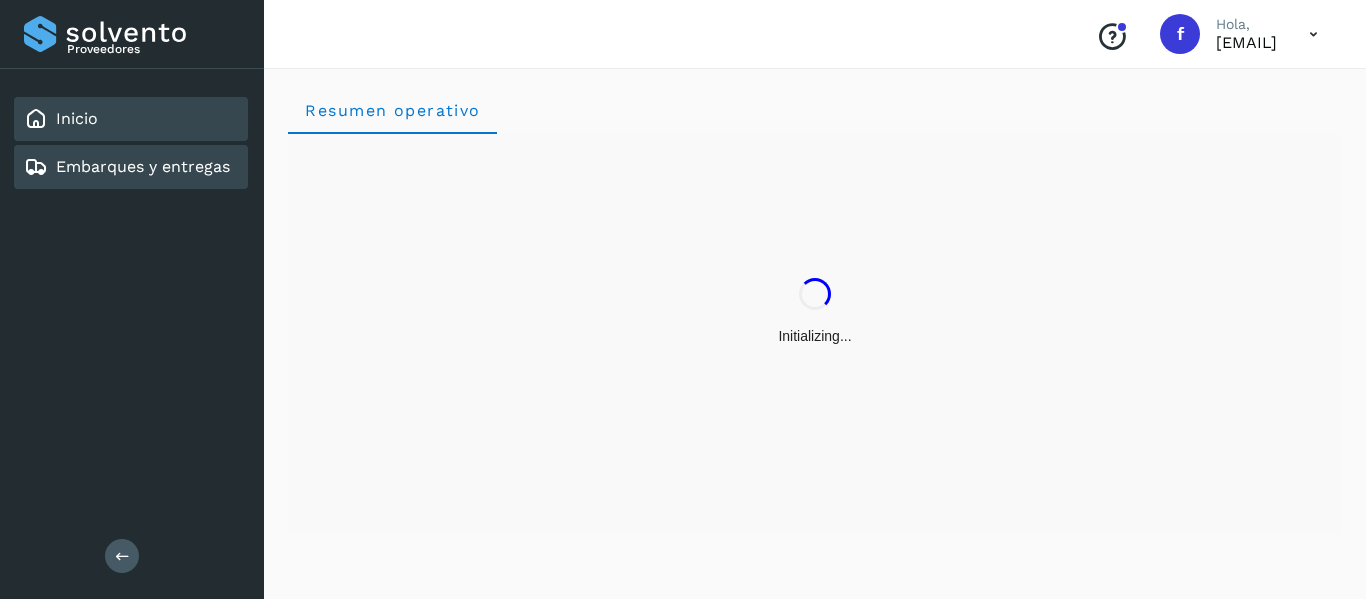 click on "Embarques y entregas" 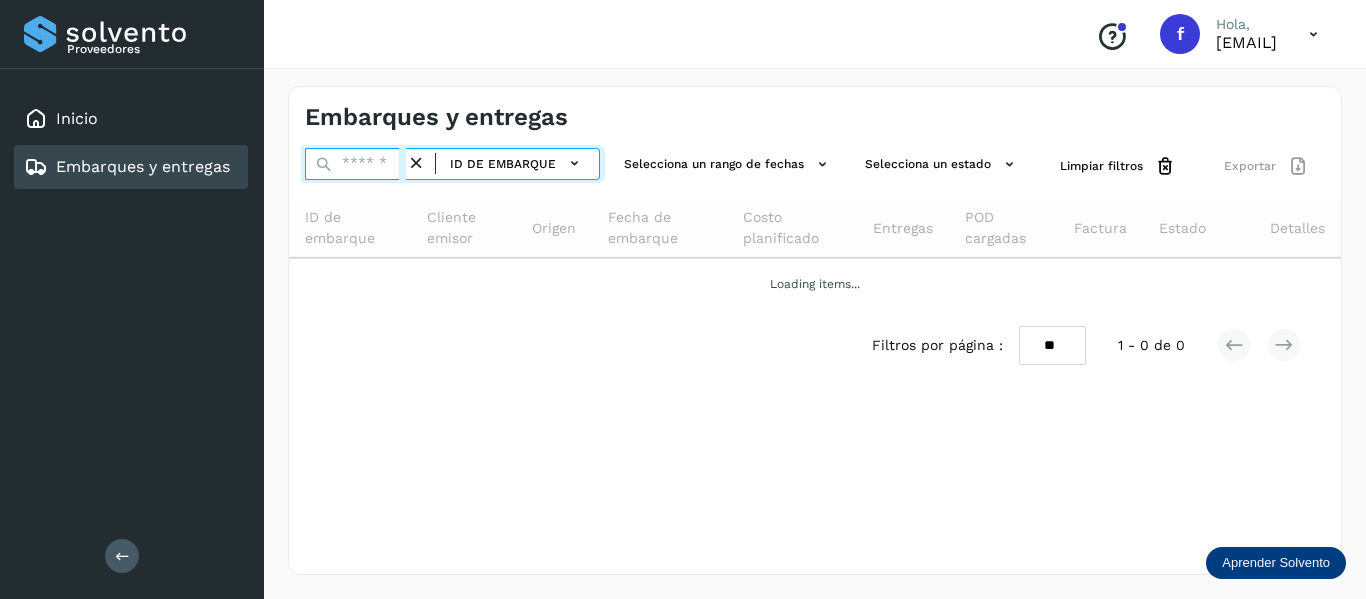 click at bounding box center (355, 164) 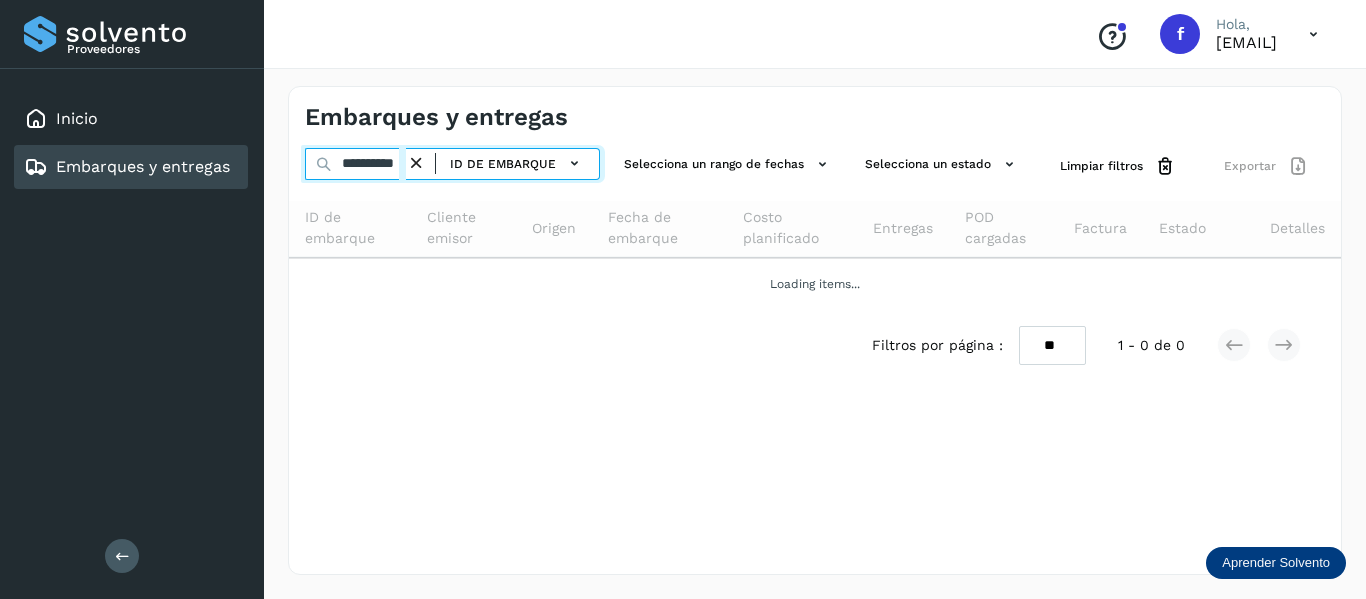 scroll, scrollTop: 0, scrollLeft: 19, axis: horizontal 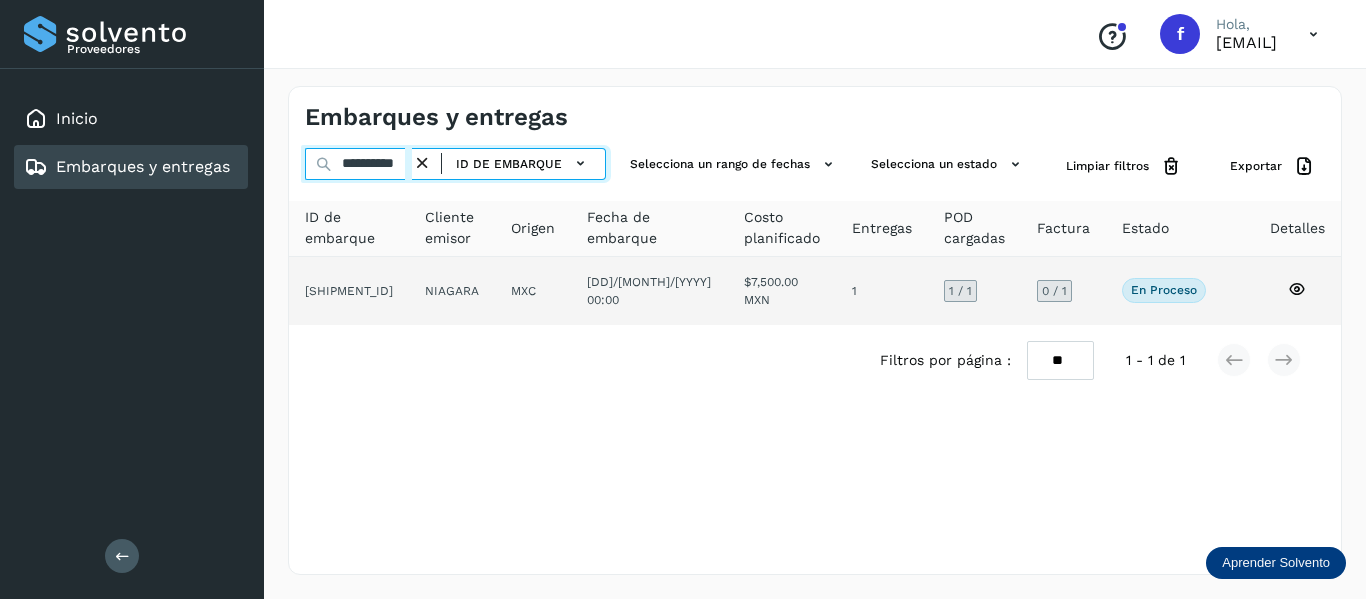 type on "**********" 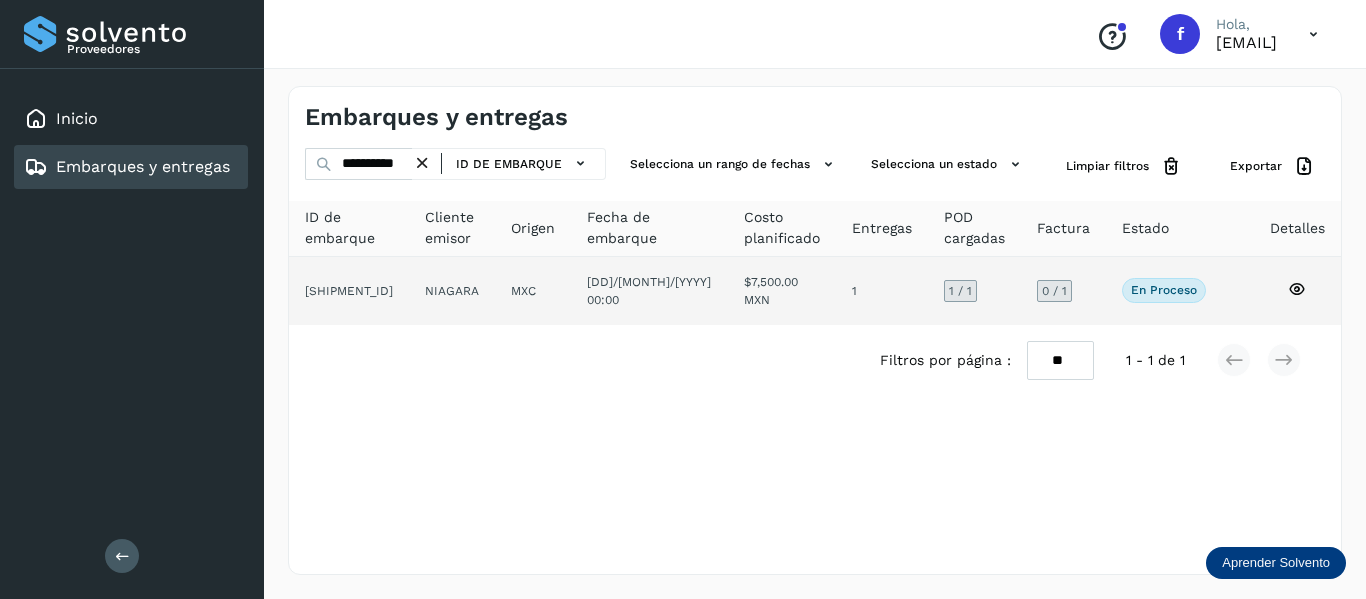 click 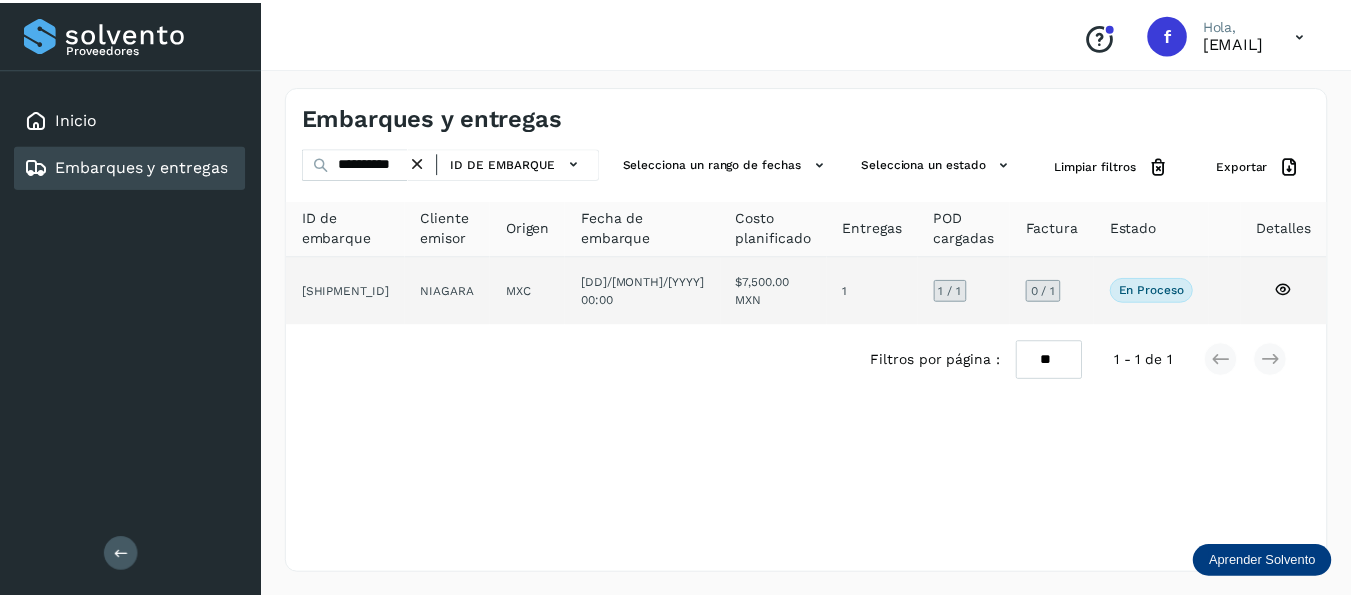 scroll, scrollTop: 0, scrollLeft: 0, axis: both 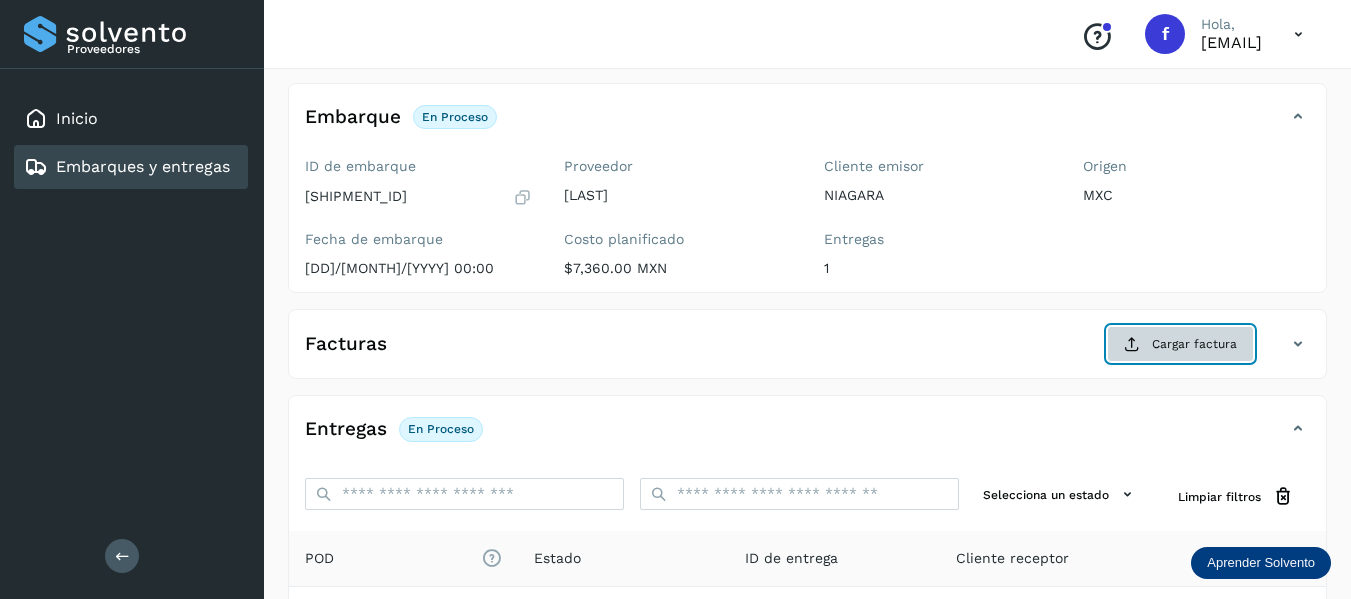 click on "Cargar factura" at bounding box center [1180, 344] 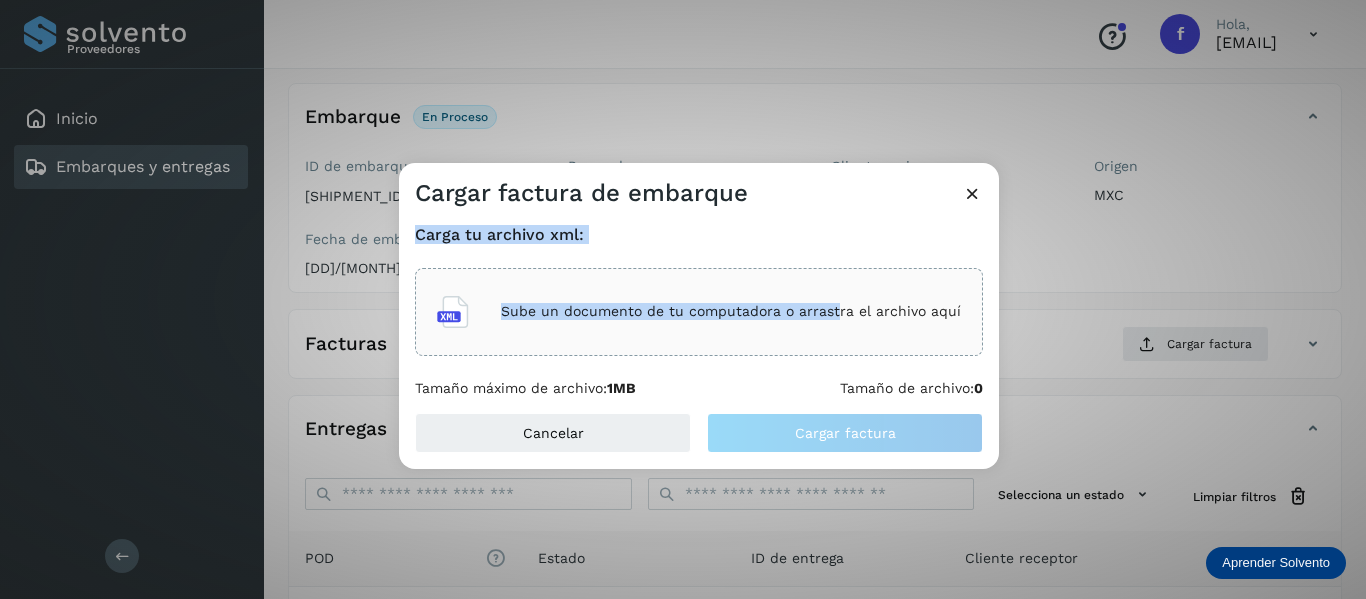 drag, startPoint x: 788, startPoint y: 206, endPoint x: 838, endPoint y: 279, distance: 88.481636 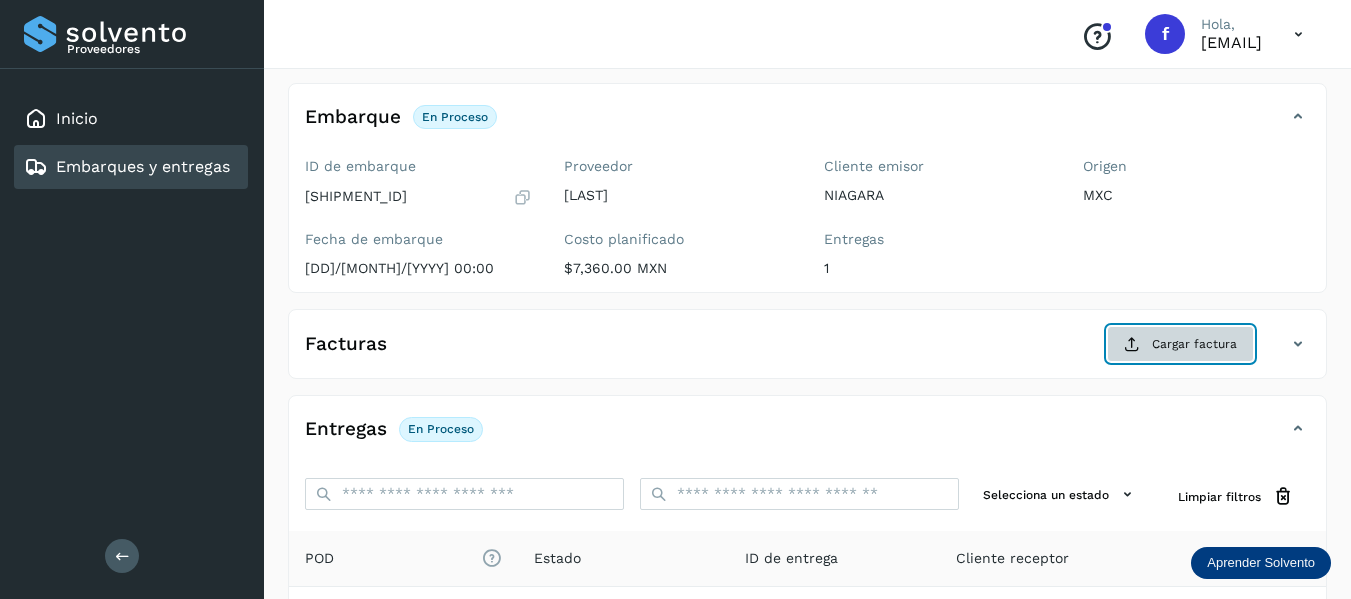 click on "Cargar factura" at bounding box center (1180, 344) 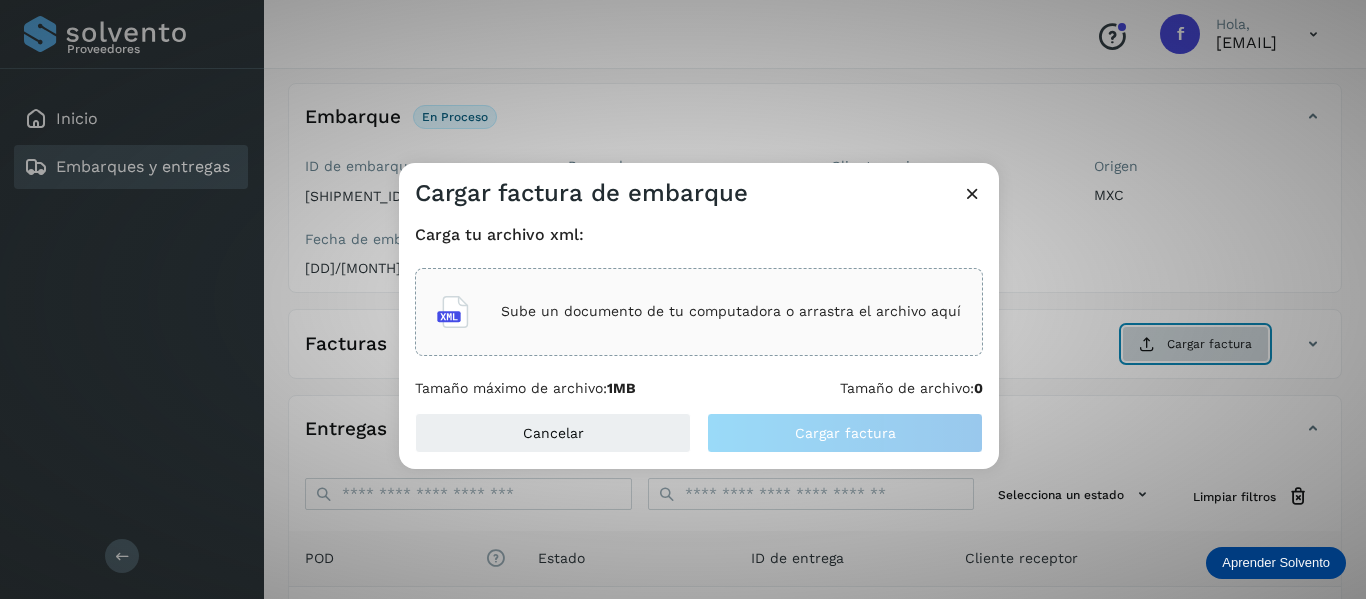 type 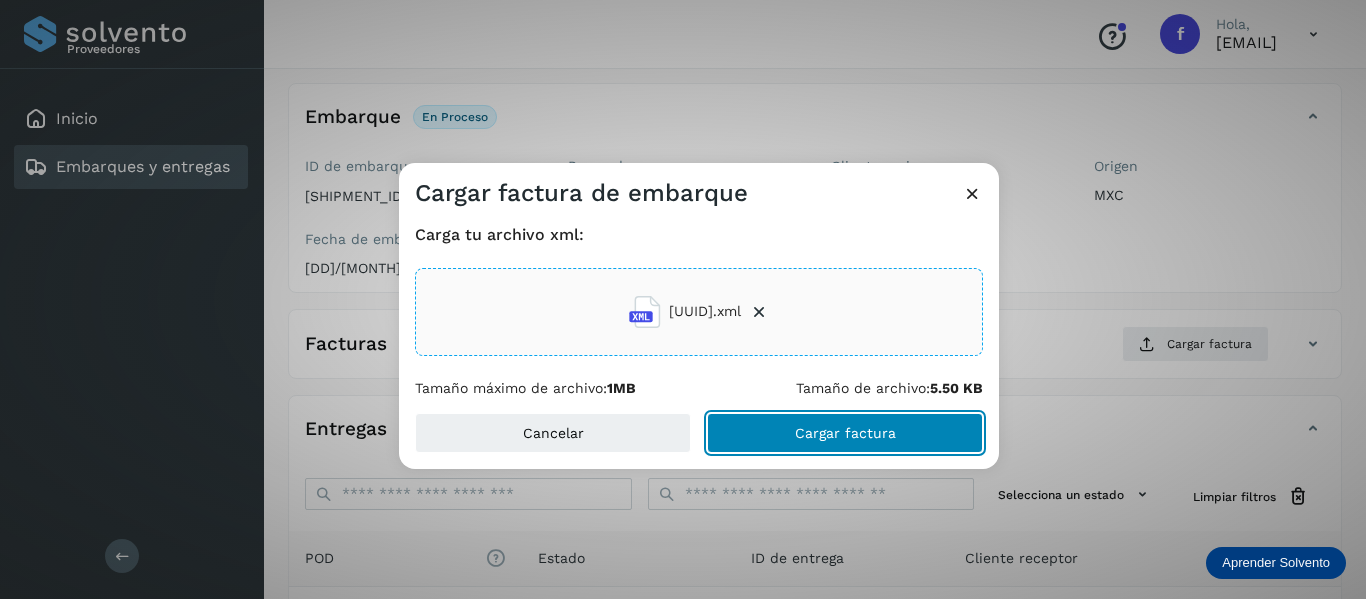 click on "Cargar factura" 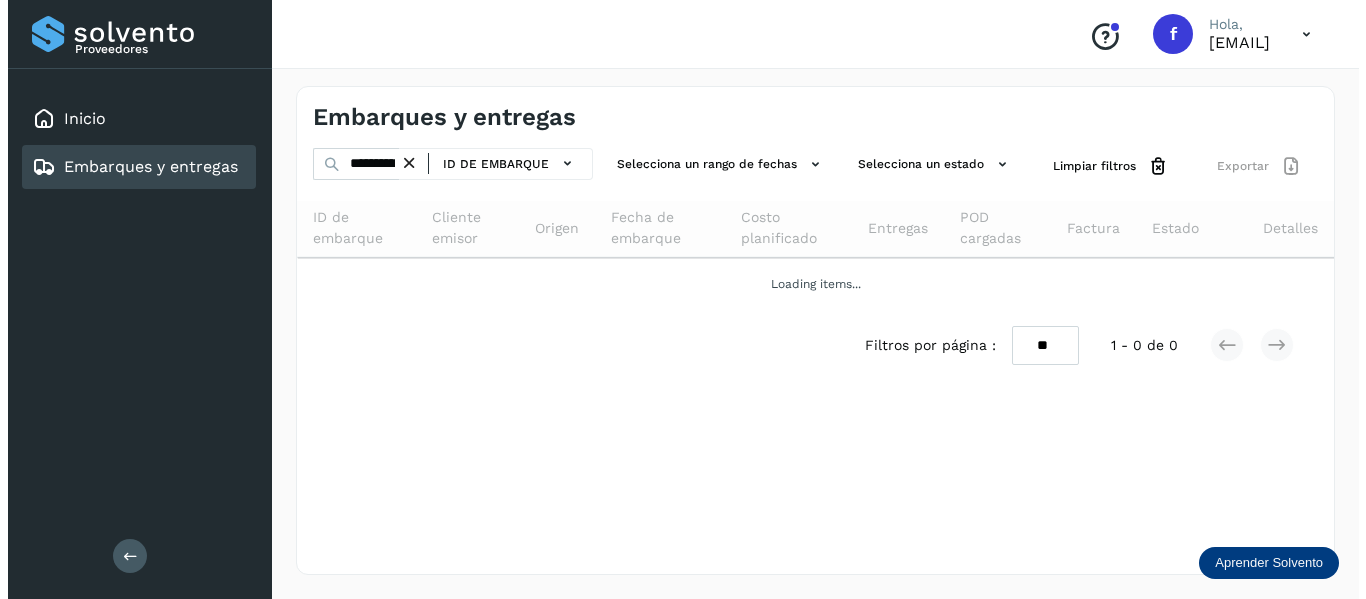 scroll, scrollTop: 0, scrollLeft: 0, axis: both 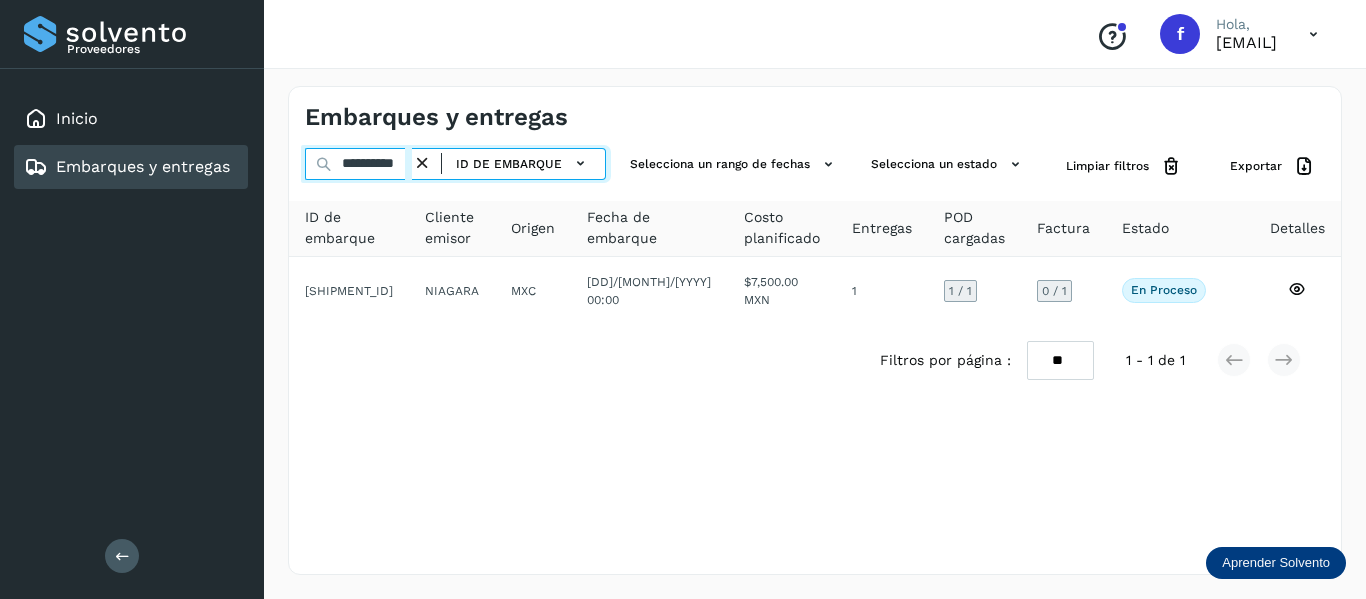 drag, startPoint x: 339, startPoint y: 166, endPoint x: 567, endPoint y: 208, distance: 231.83615 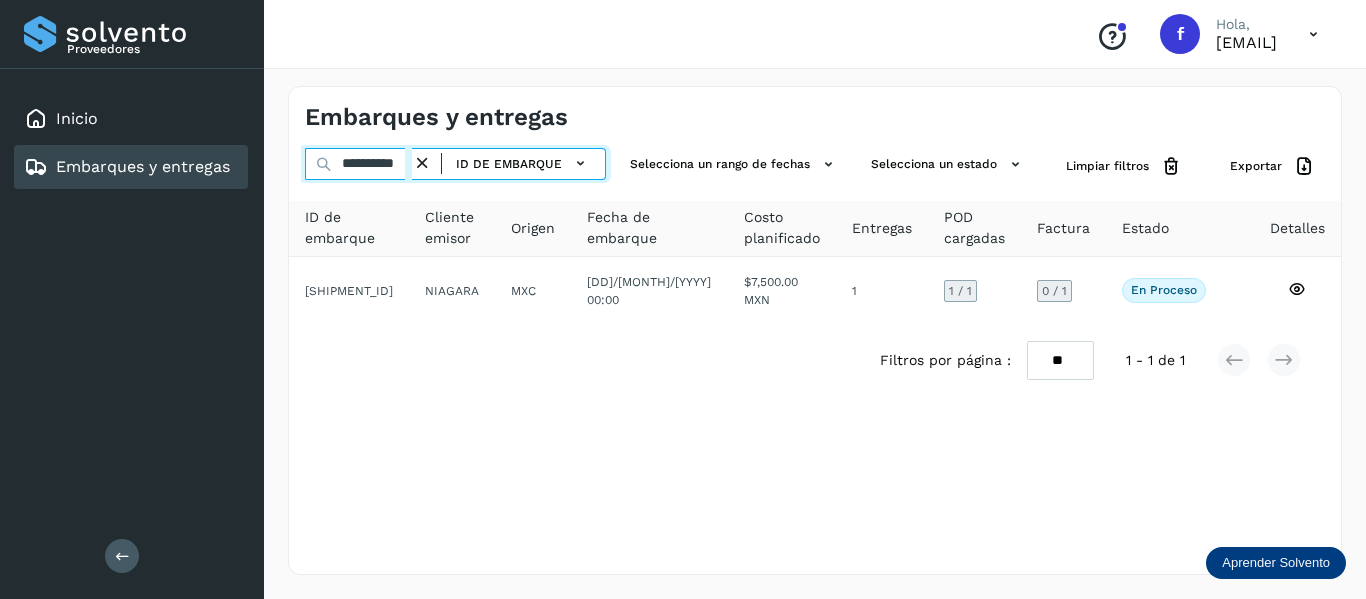 paste 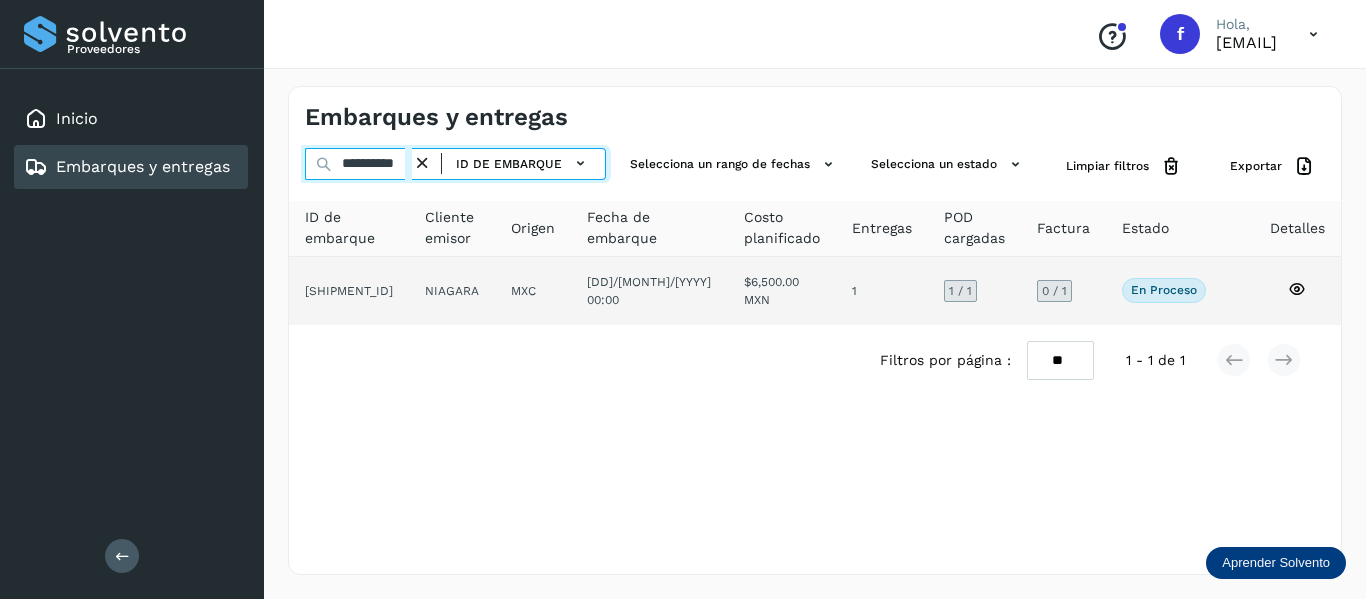 type on "**********" 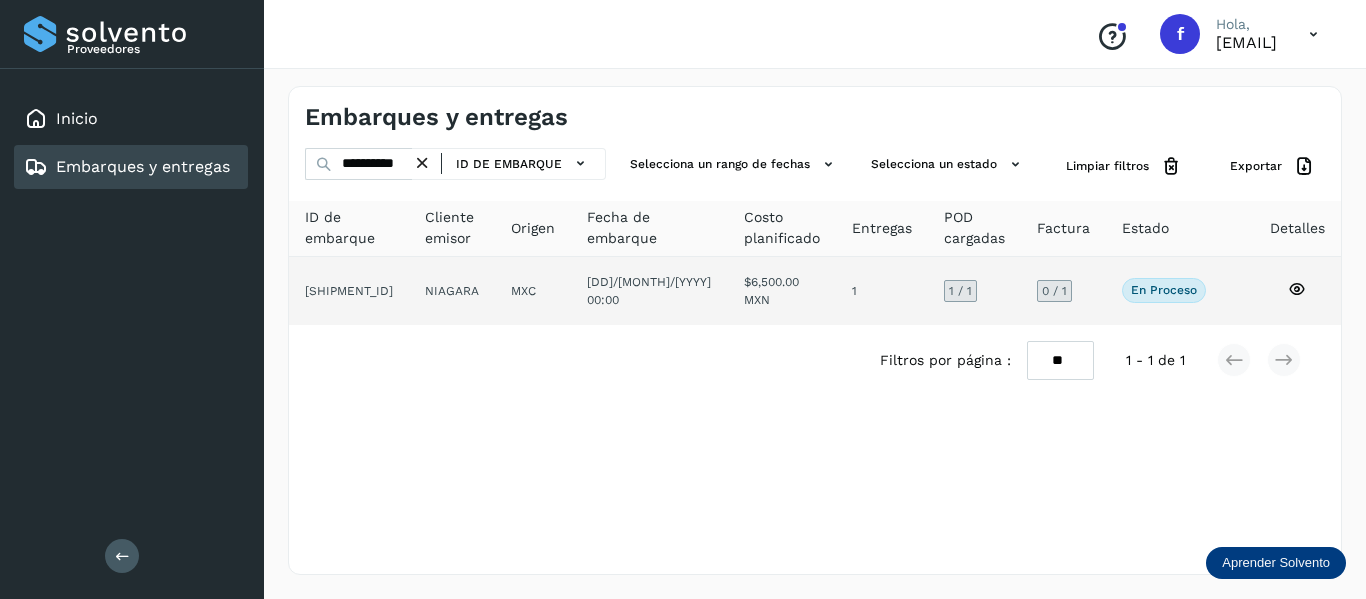 scroll, scrollTop: 0, scrollLeft: 0, axis: both 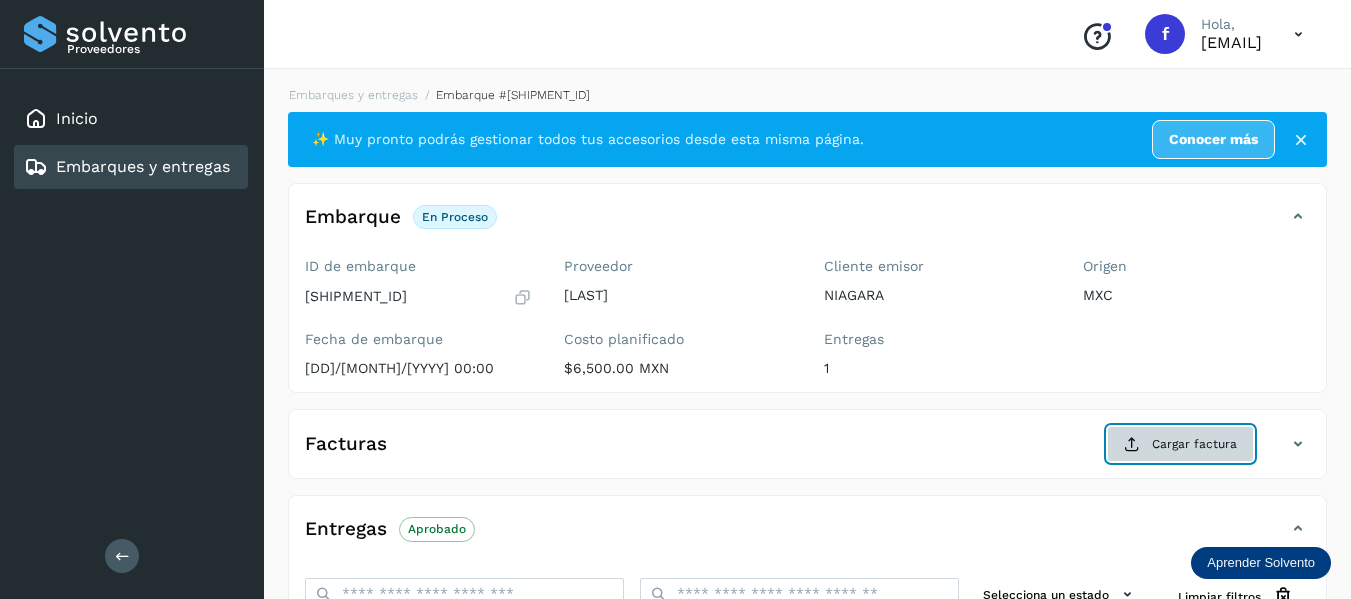 click on "Cargar factura" 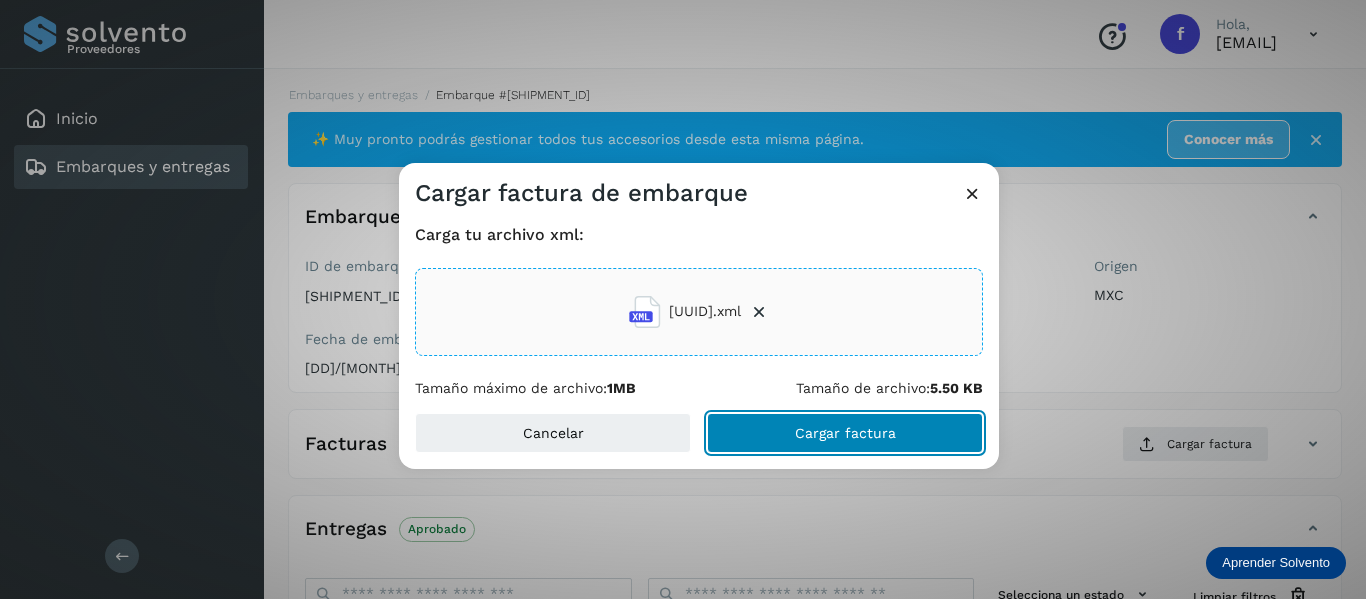 click on "Cargar factura" 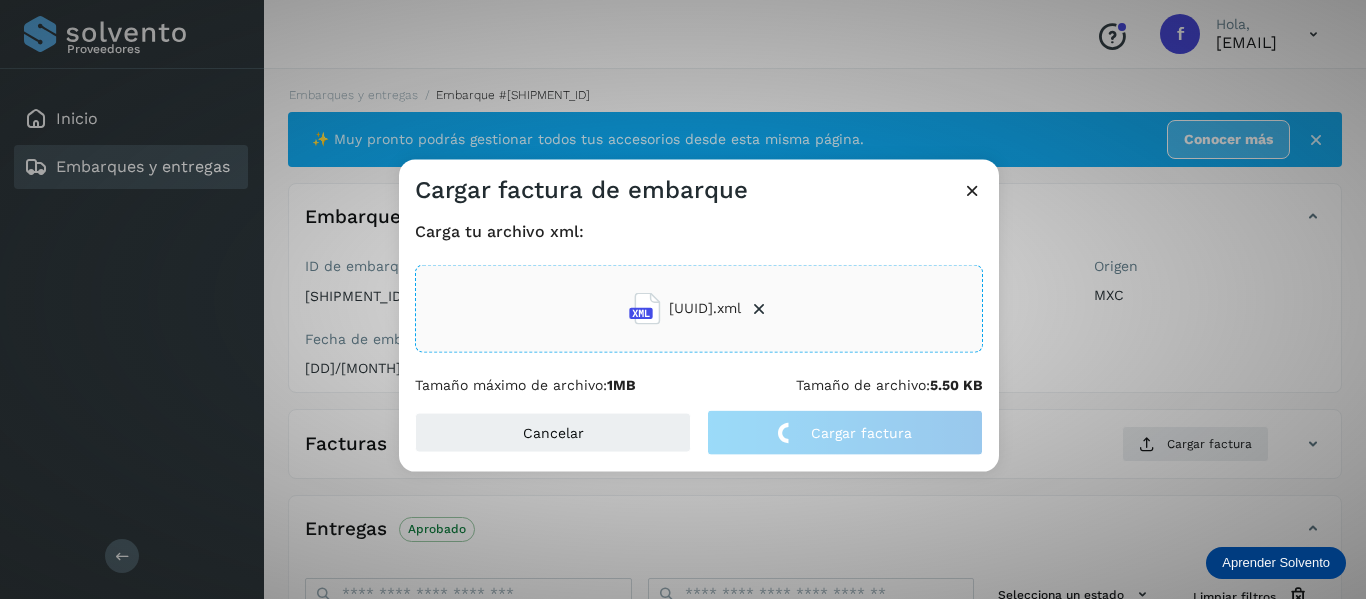 click on "Carga tu archivo xml: 1FE908B0-2CCF-4652-888E-F6B28229EEF4.xml Tamaño máximo de archivo:  1MB Tamaño de archivo:  5.50 KB" at bounding box center [699, 307] 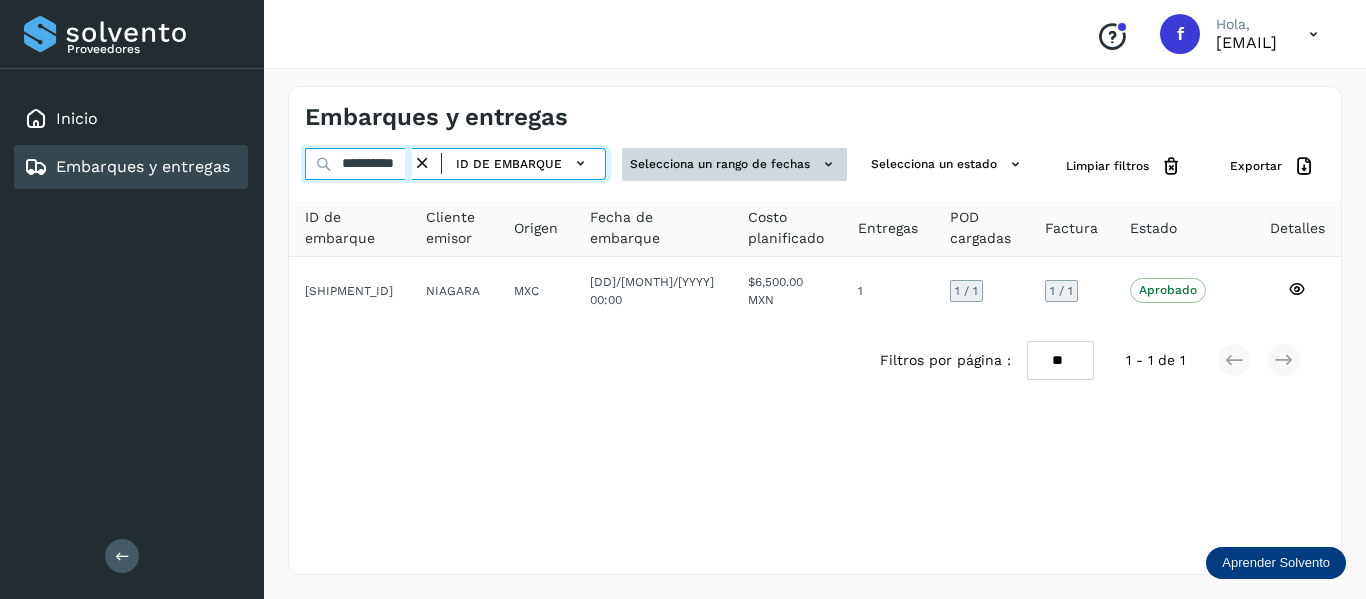 drag, startPoint x: 343, startPoint y: 161, endPoint x: 648, endPoint y: 173, distance: 305.23596 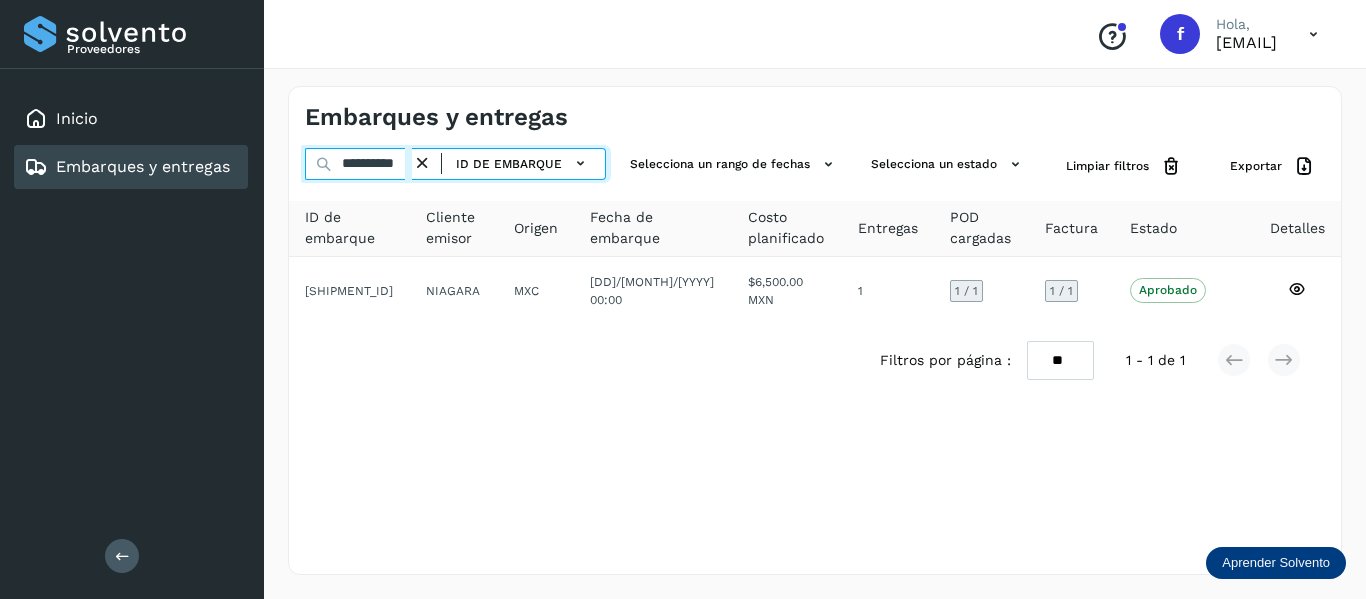 paste 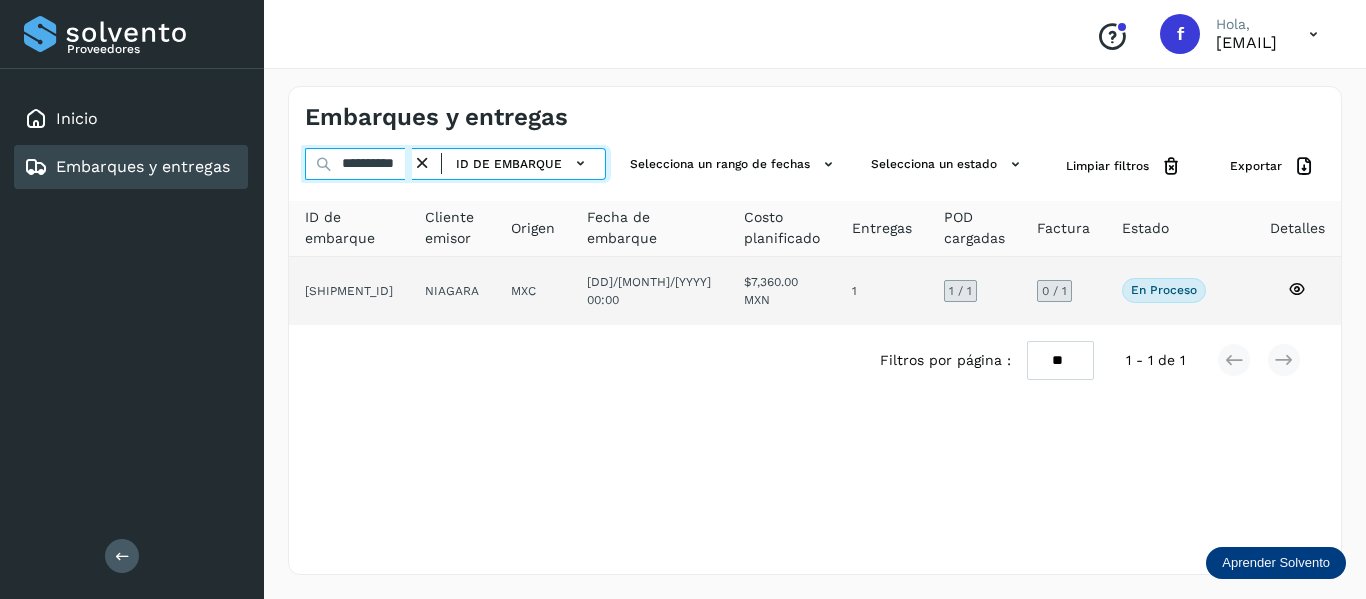 type on "**********" 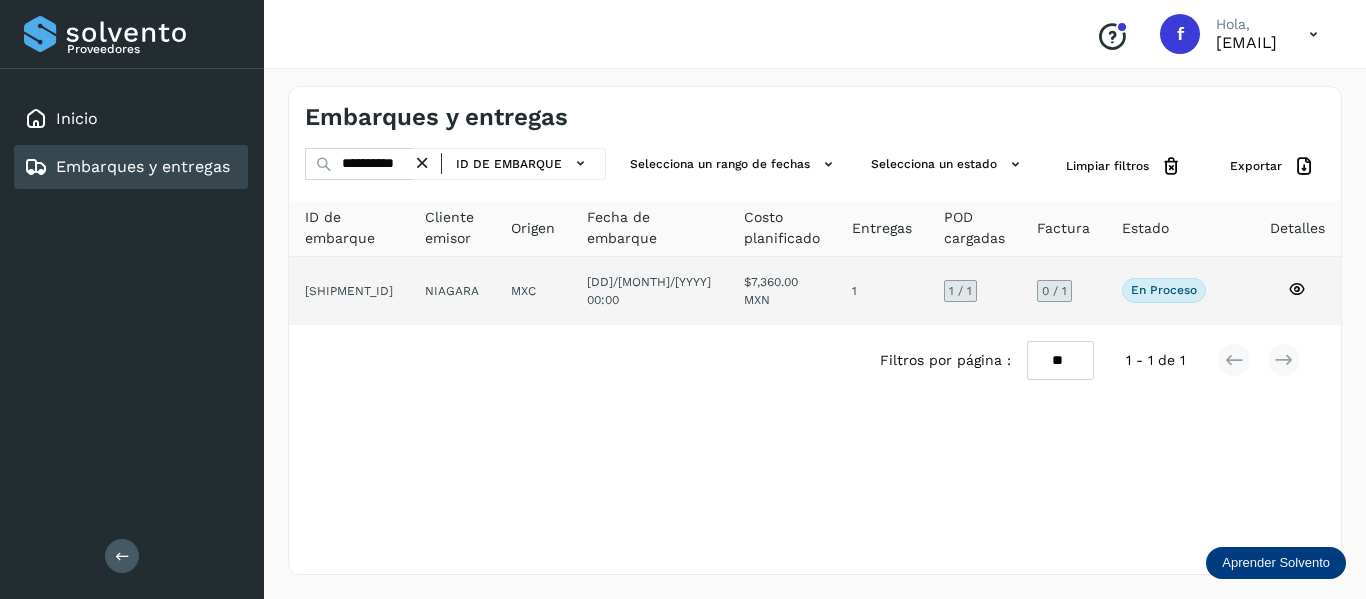 scroll, scrollTop: 0, scrollLeft: 0, axis: both 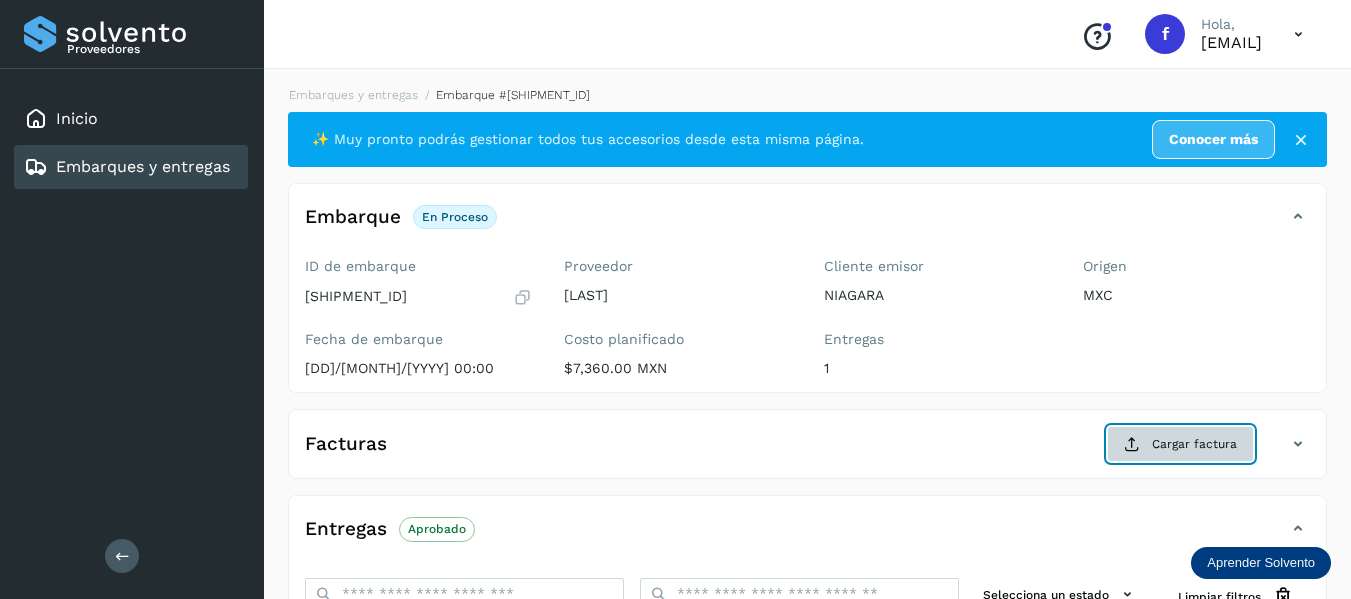 click on "Cargar factura" 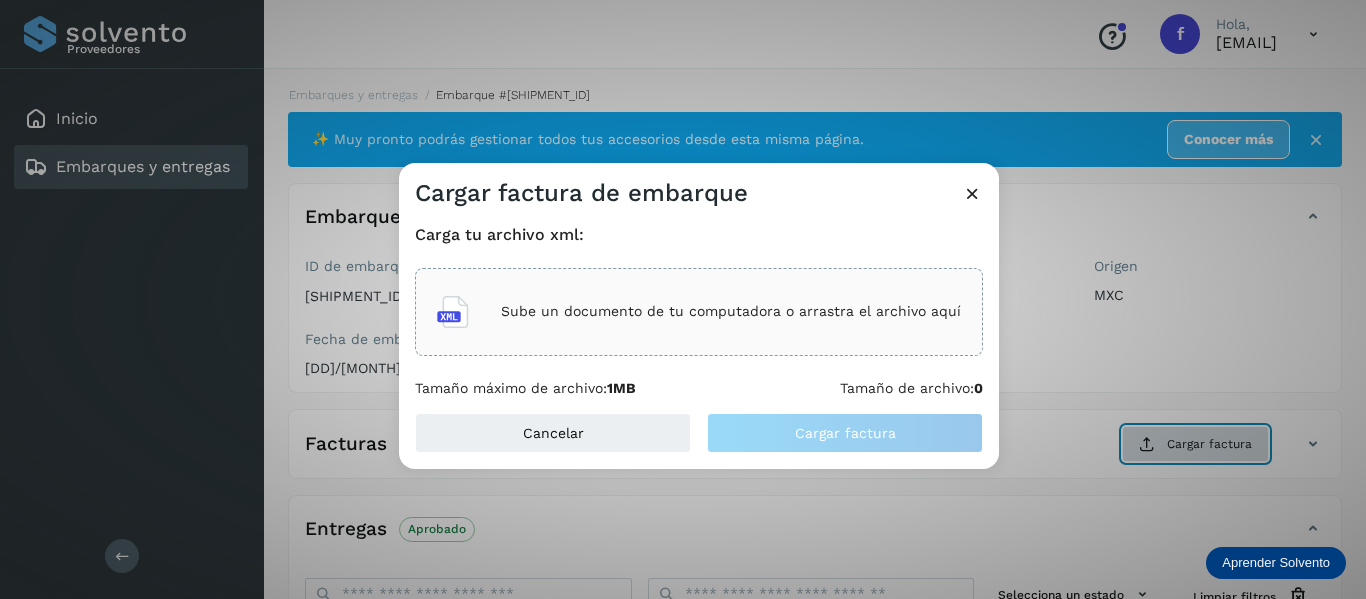 type 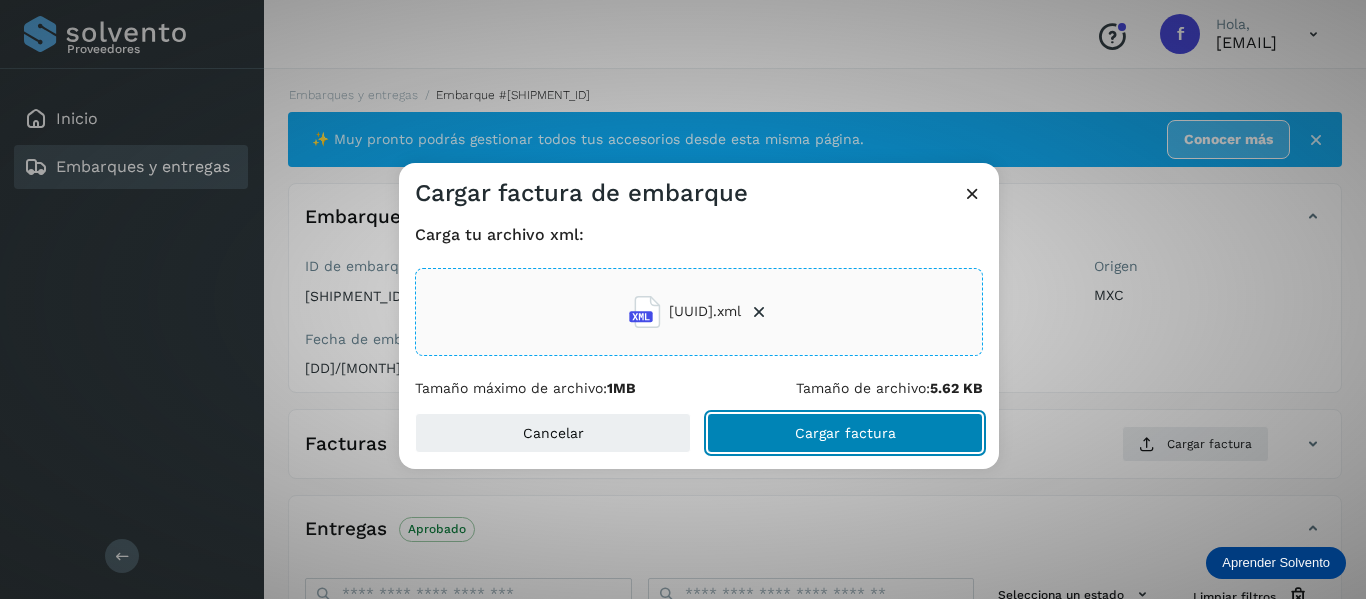 click on "Cargar factura" 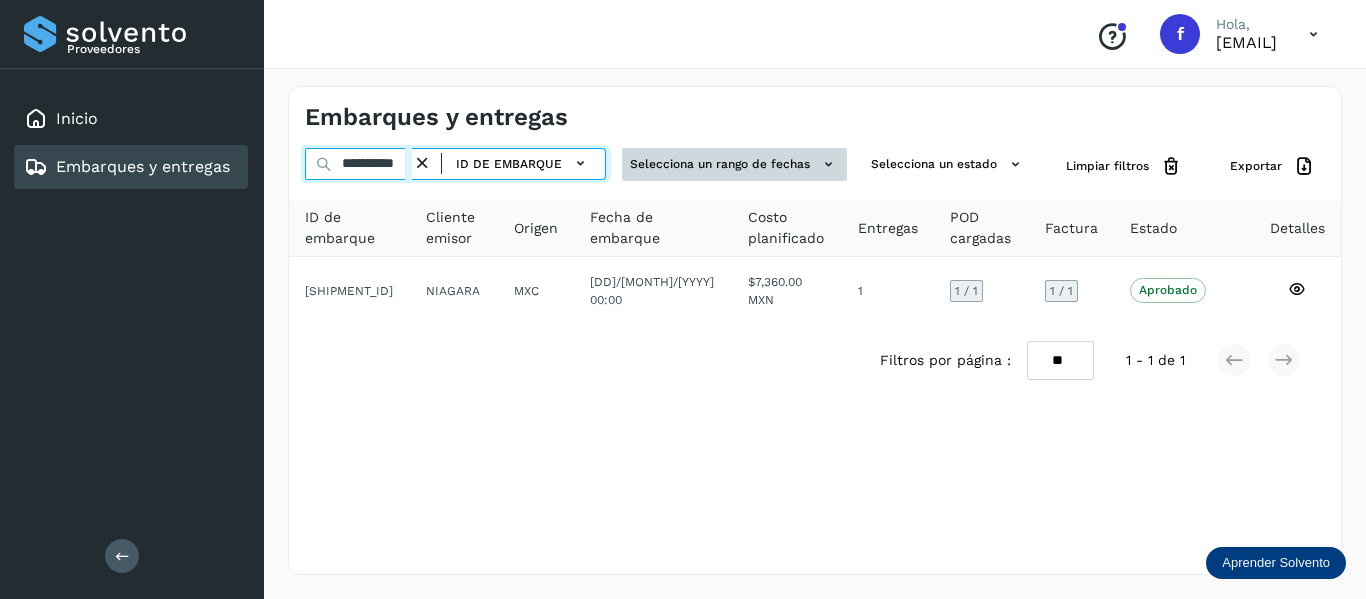 drag, startPoint x: 340, startPoint y: 159, endPoint x: 693, endPoint y: 160, distance: 353.0014 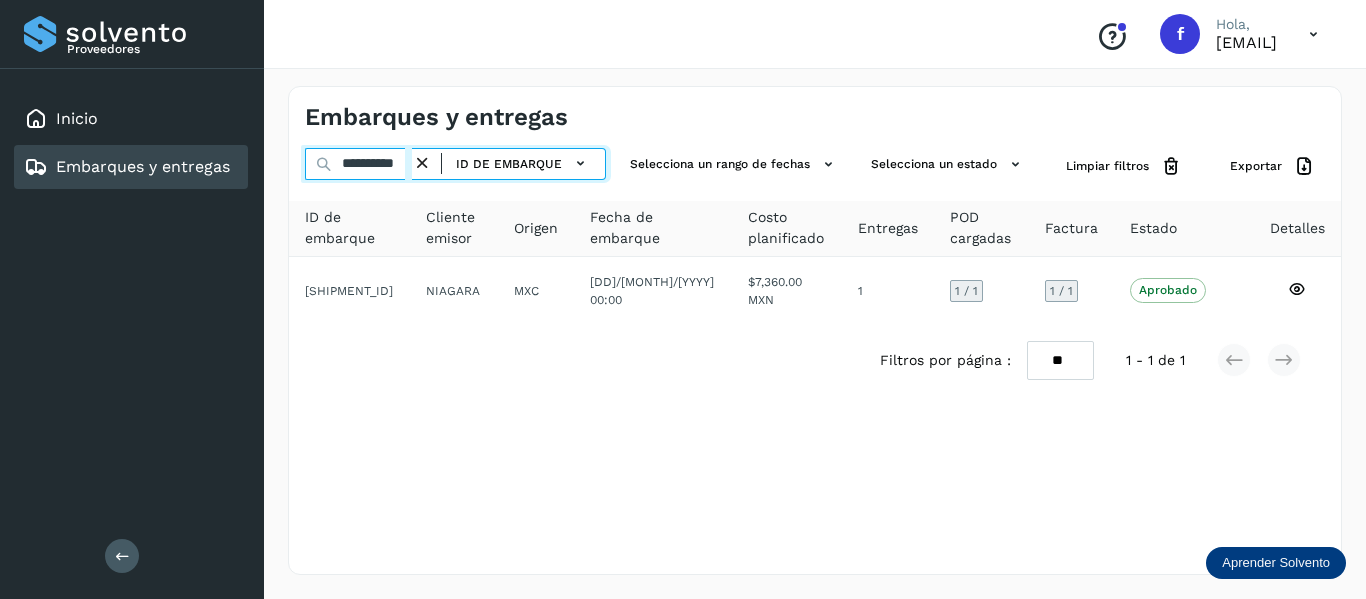 paste 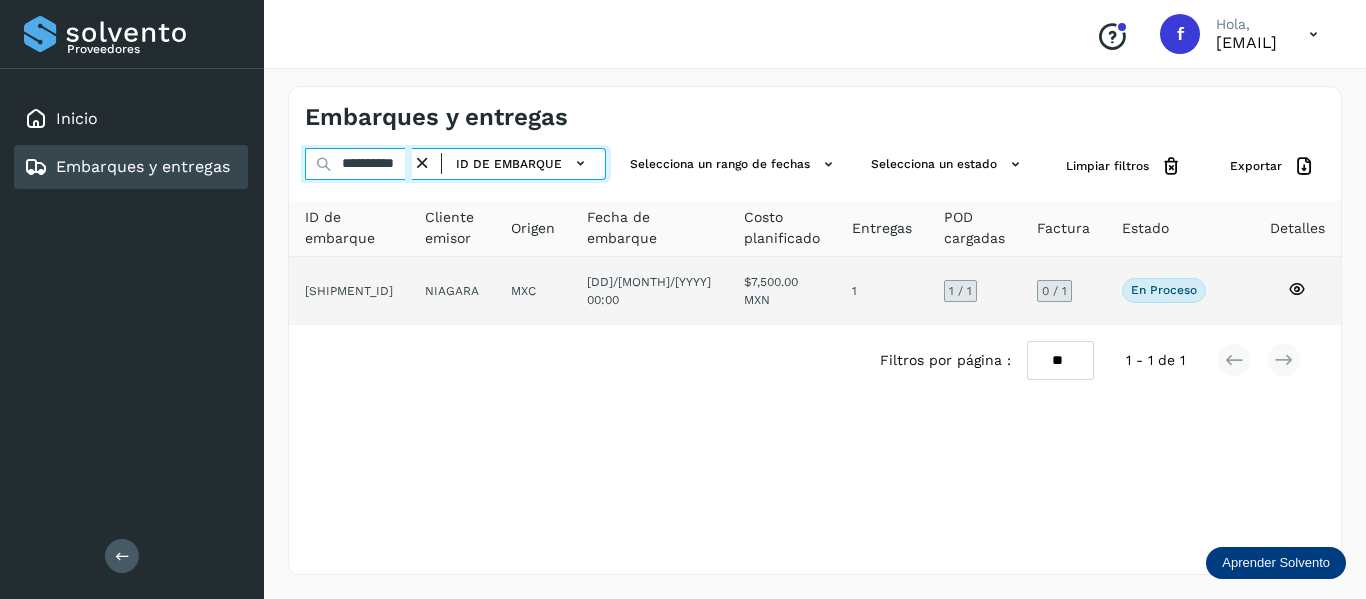 type on "**********" 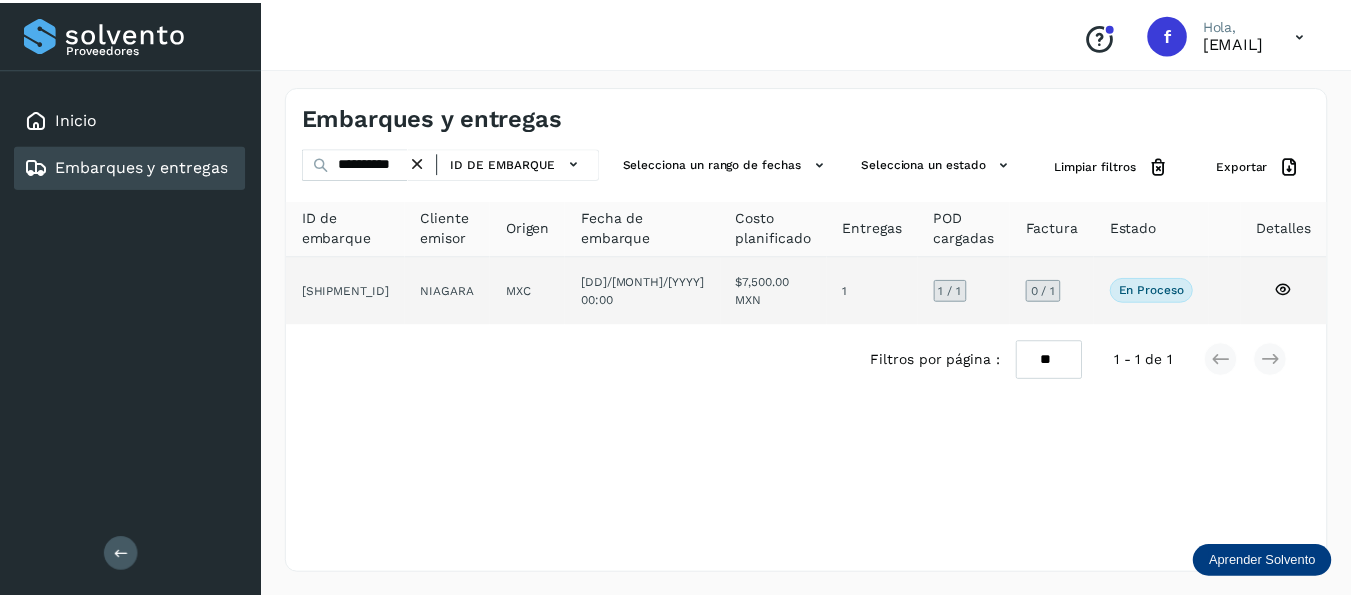scroll, scrollTop: 0, scrollLeft: 0, axis: both 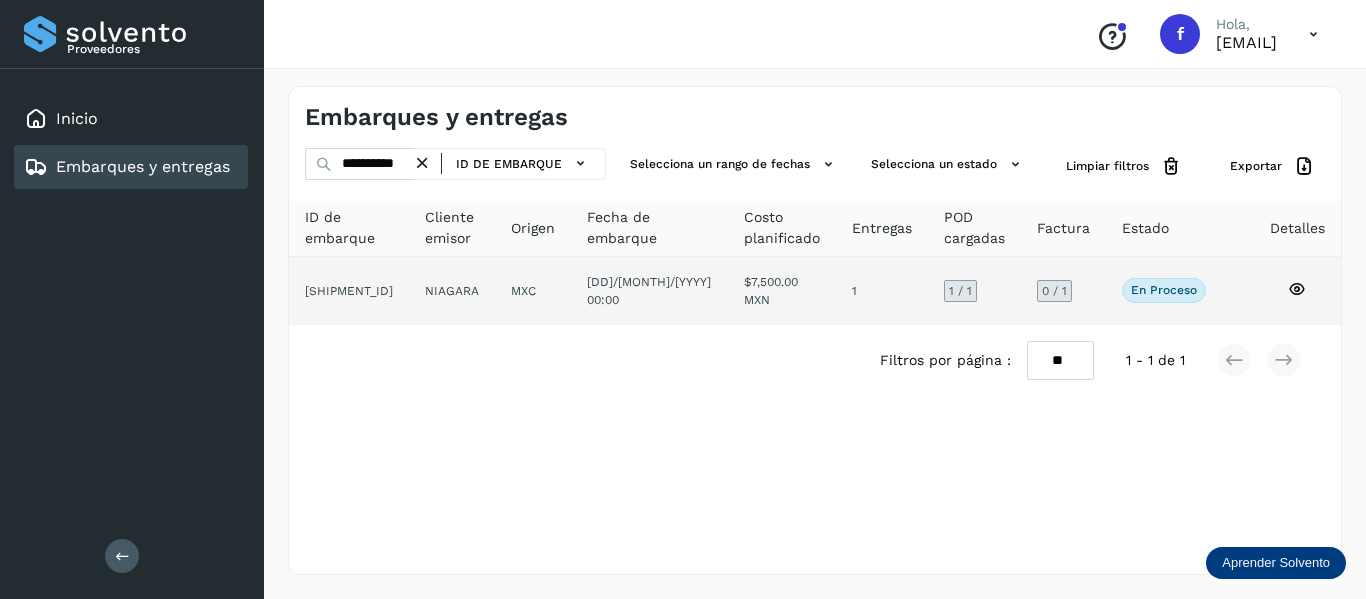 click 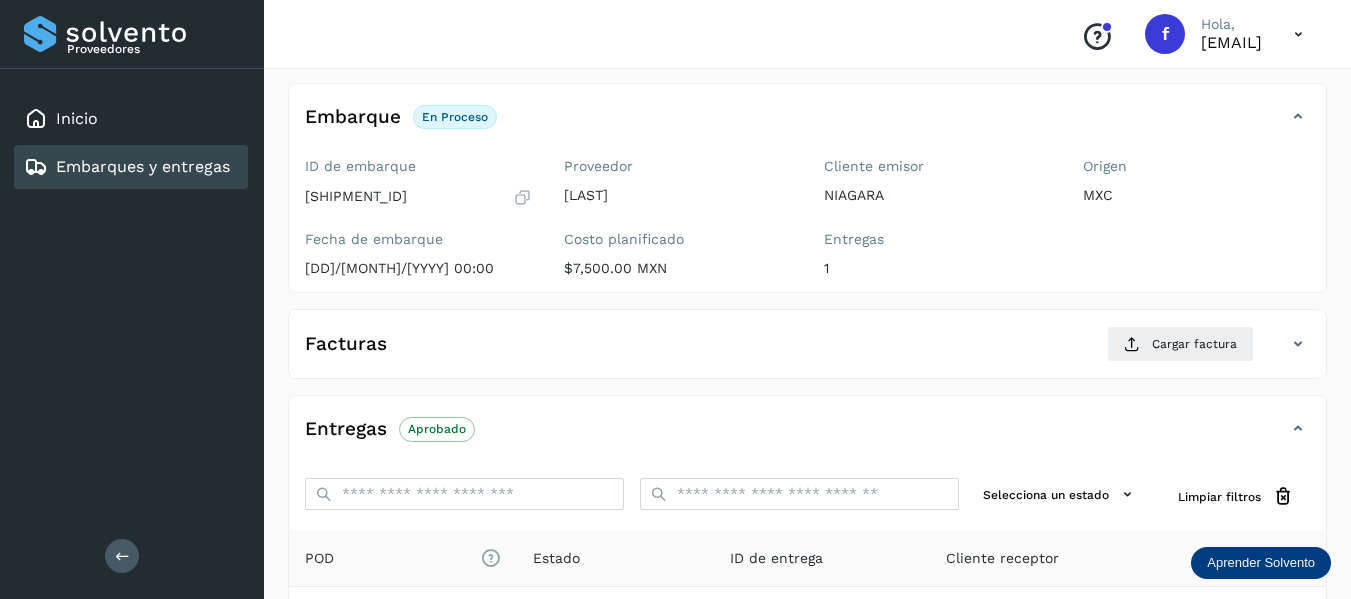 scroll, scrollTop: 200, scrollLeft: 0, axis: vertical 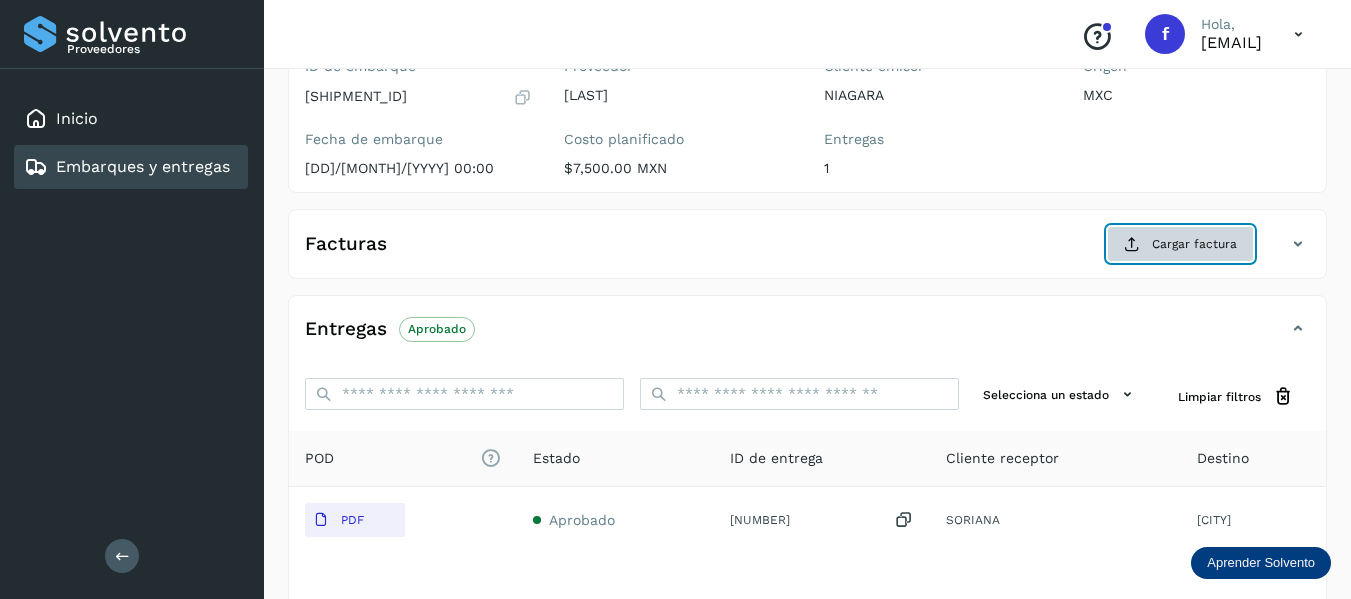 click on "Cargar factura" at bounding box center [1180, 244] 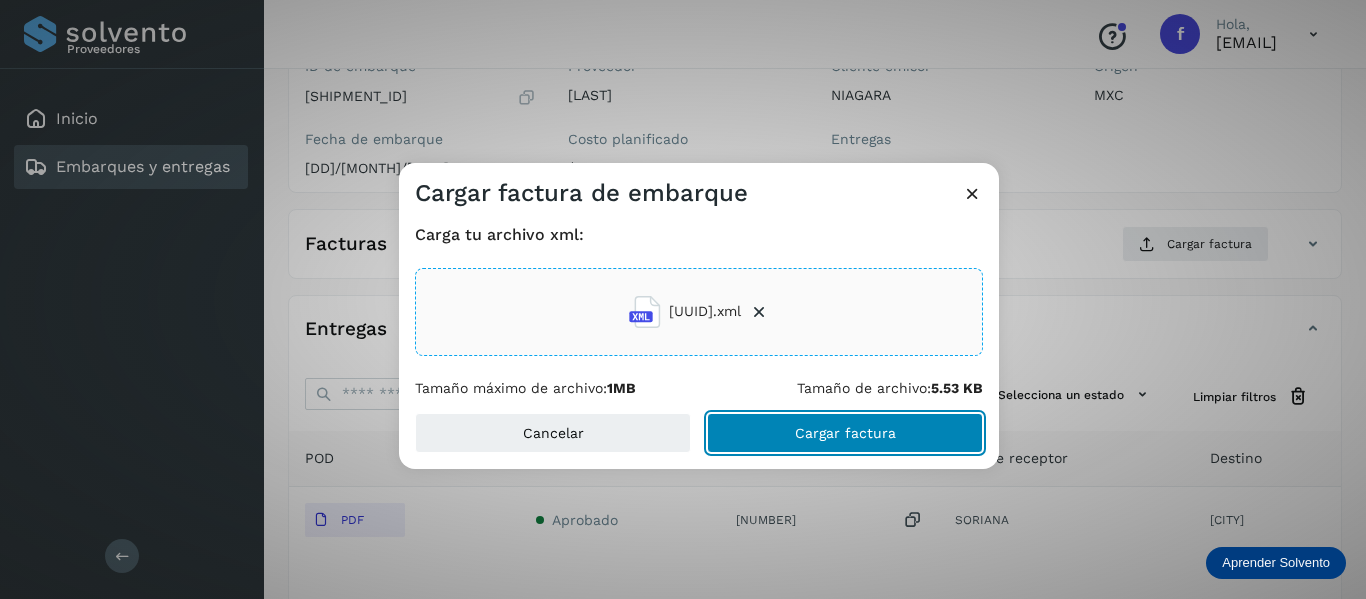 click on "Cargar factura" 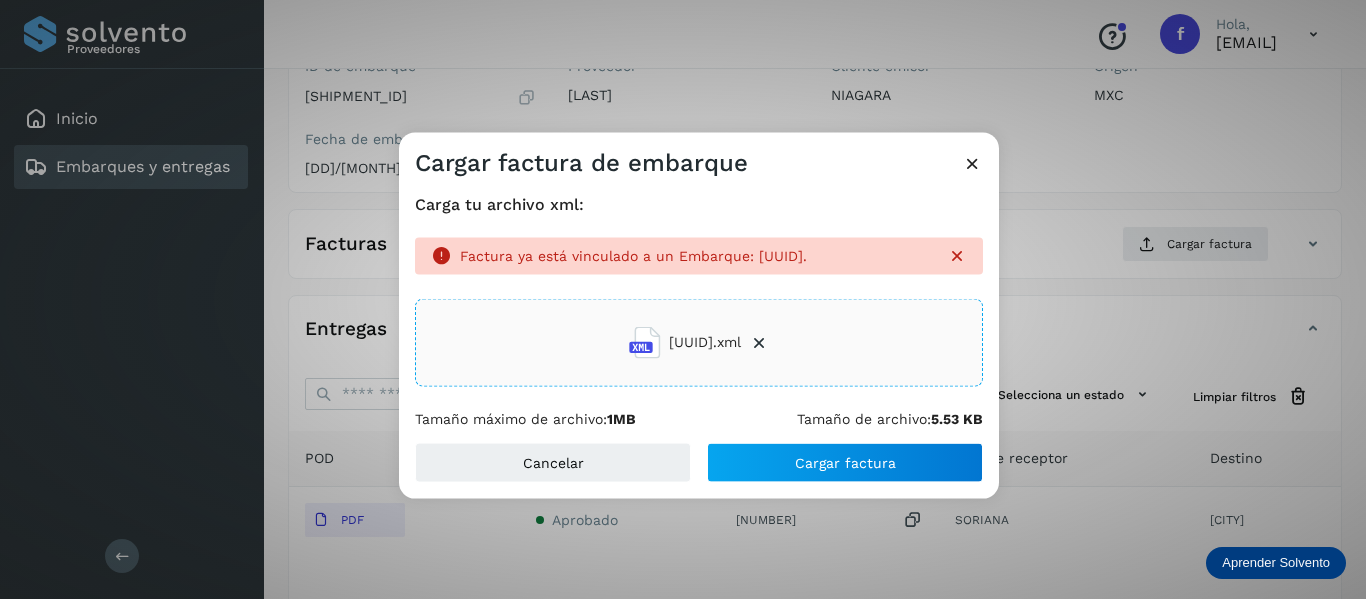 click at bounding box center [972, 162] 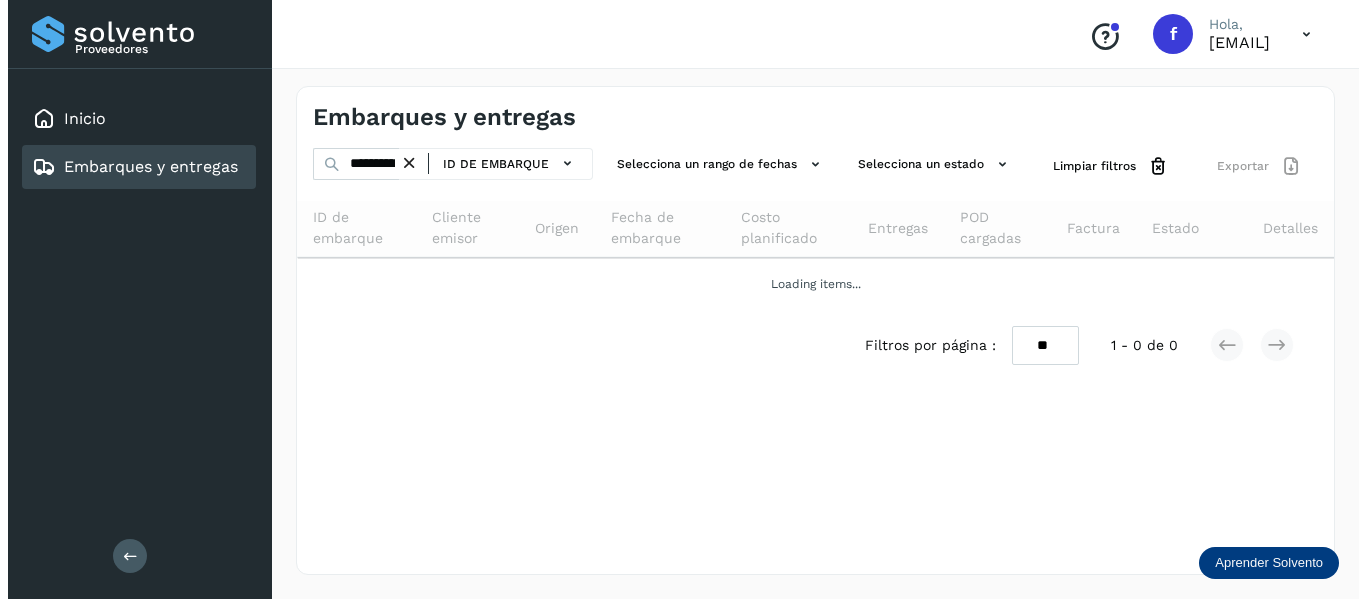 scroll, scrollTop: 0, scrollLeft: 0, axis: both 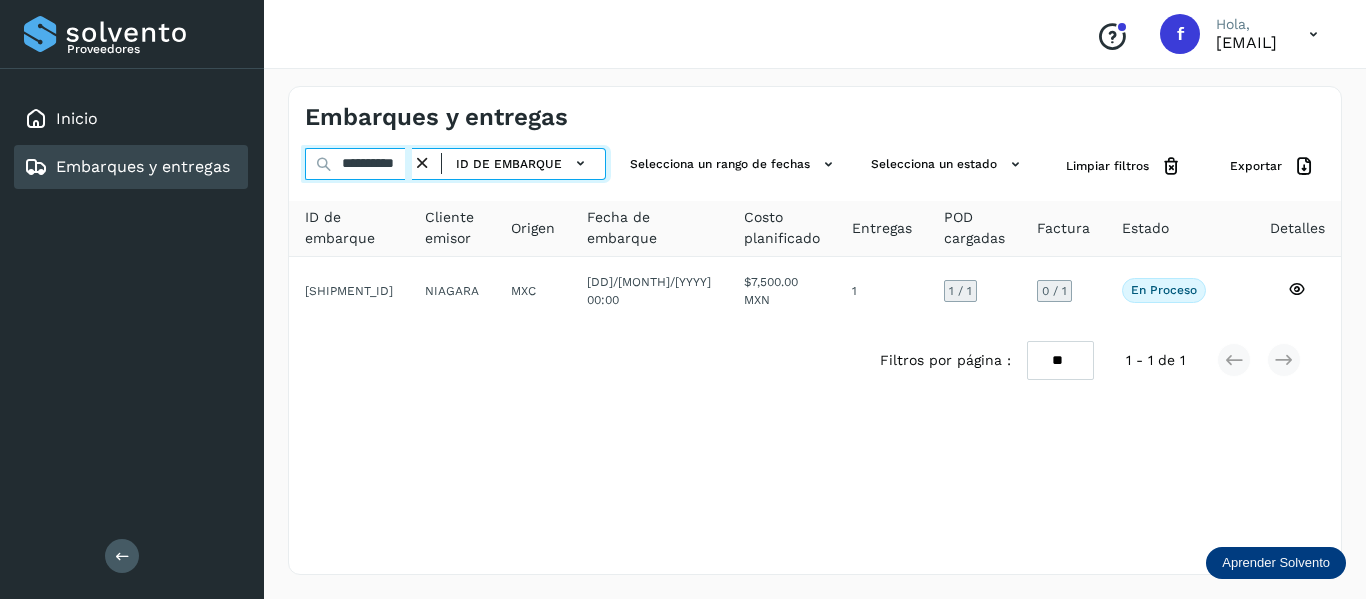 drag, startPoint x: 344, startPoint y: 162, endPoint x: 606, endPoint y: 142, distance: 262.76224 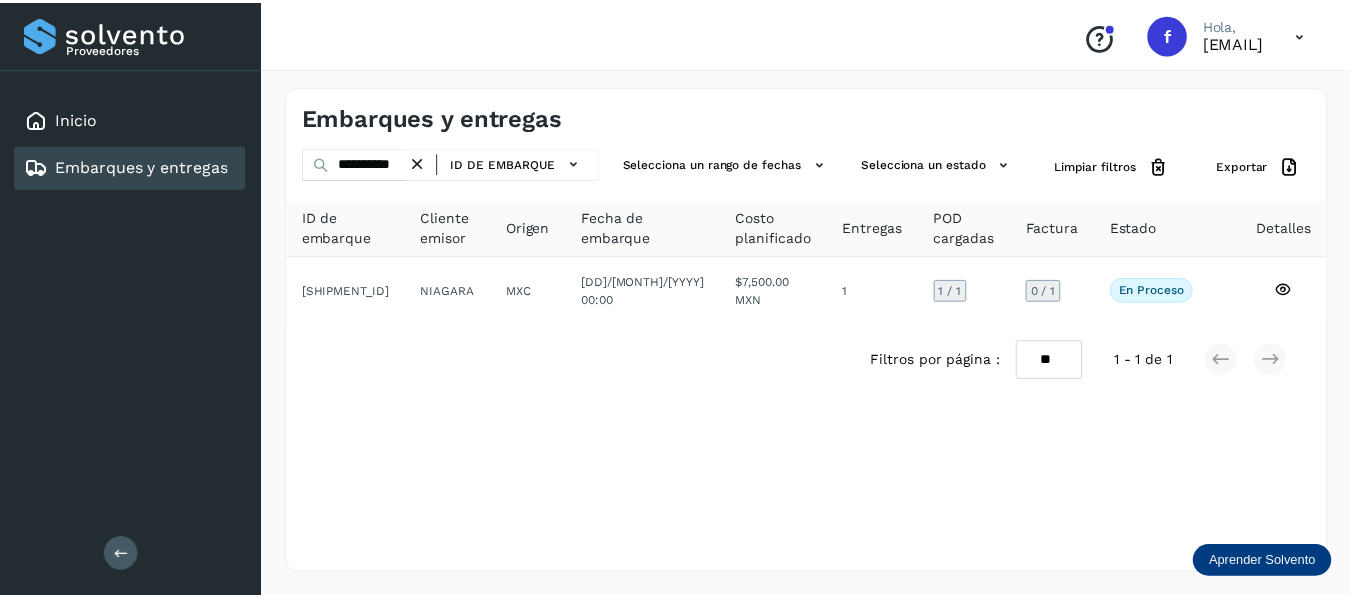 scroll, scrollTop: 0, scrollLeft: 0, axis: both 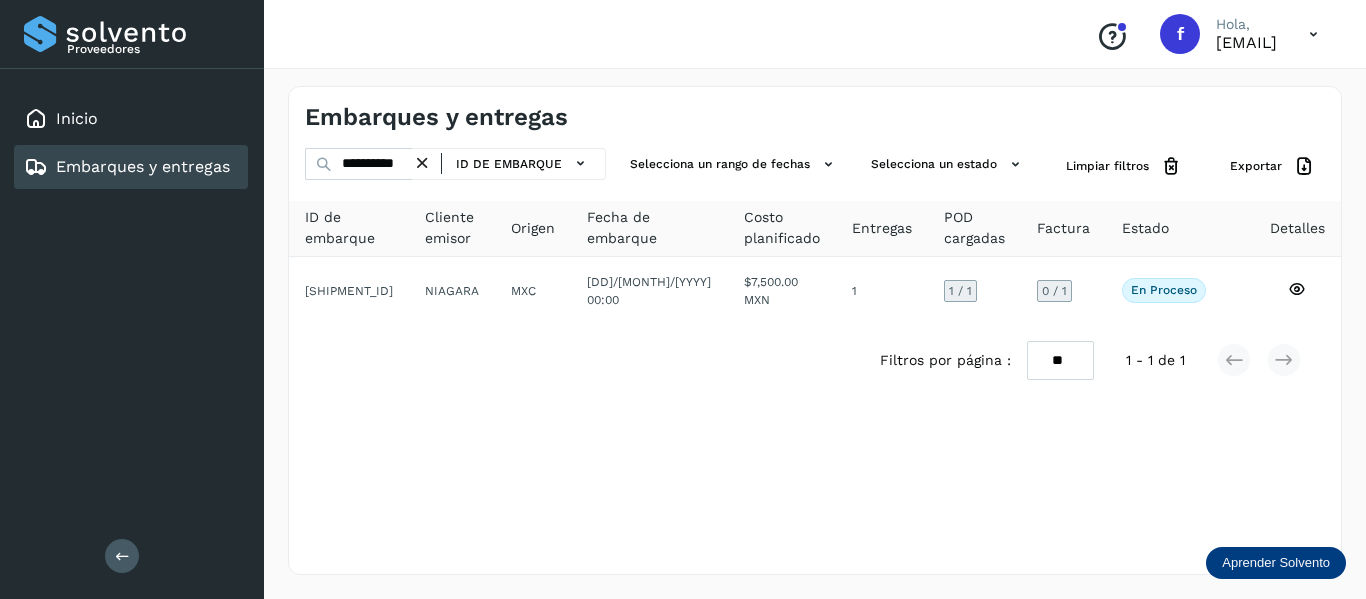 click on "Fecha de embarque" at bounding box center [649, 228] 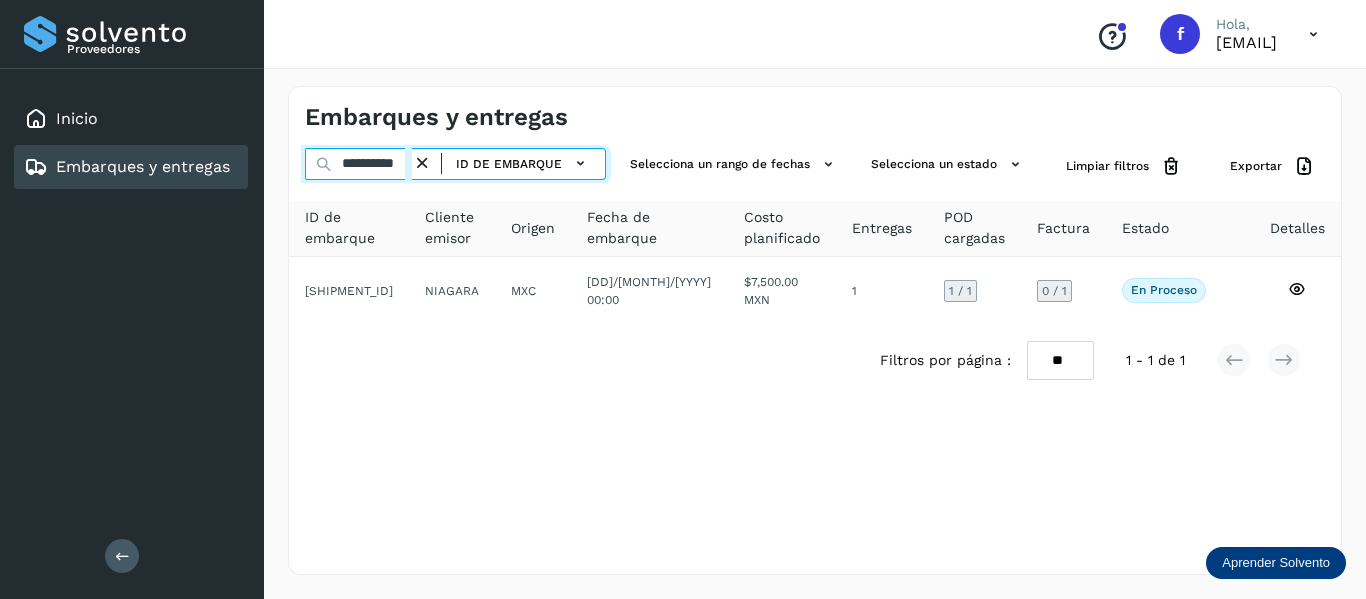 click on "**********" at bounding box center [358, 164] 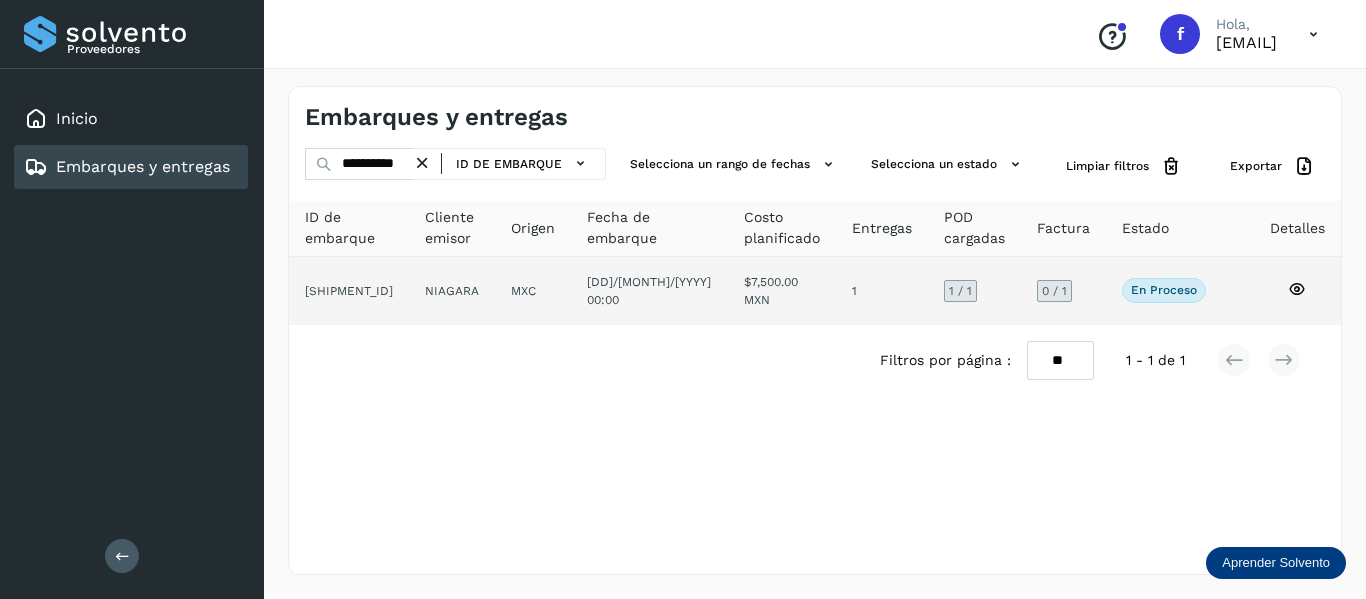 click 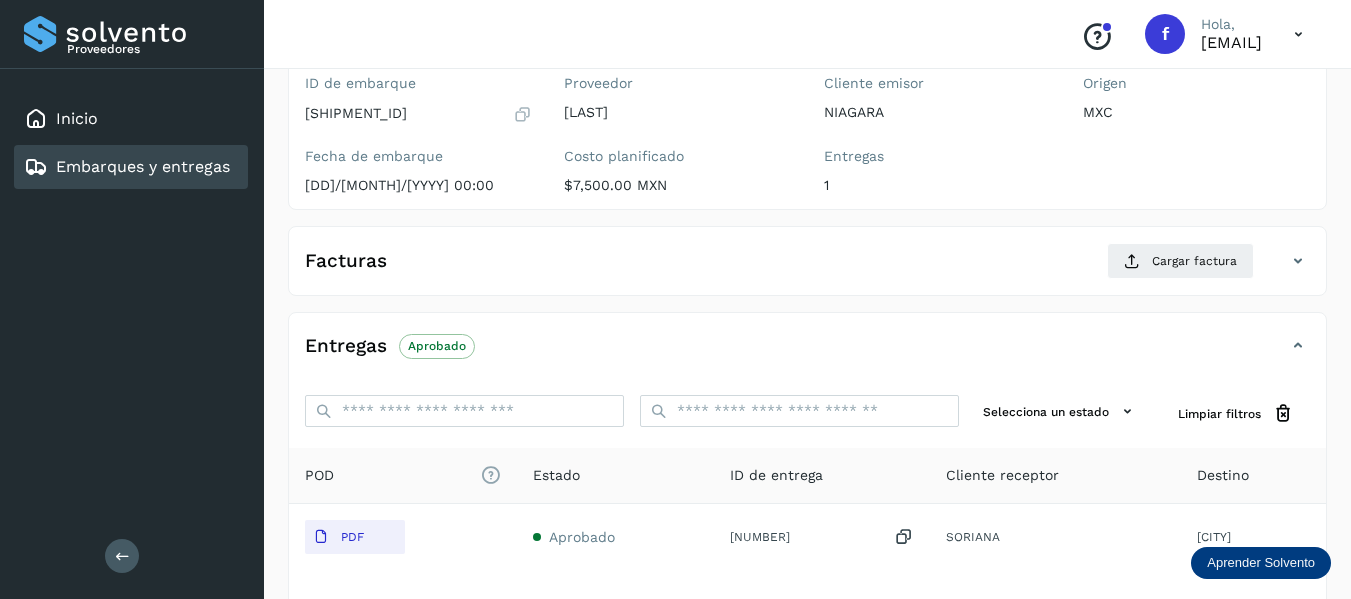 scroll, scrollTop: 200, scrollLeft: 0, axis: vertical 